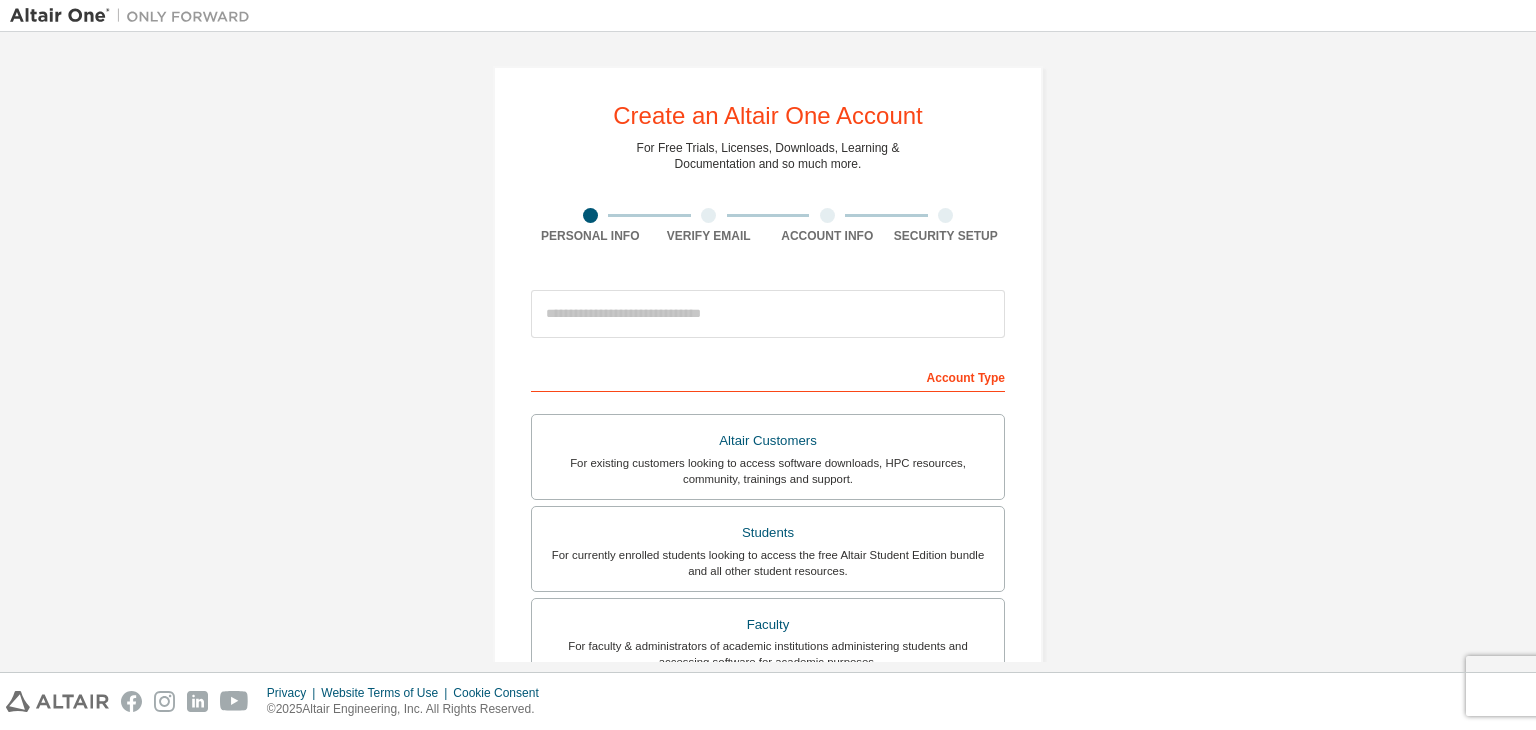 scroll, scrollTop: 0, scrollLeft: 0, axis: both 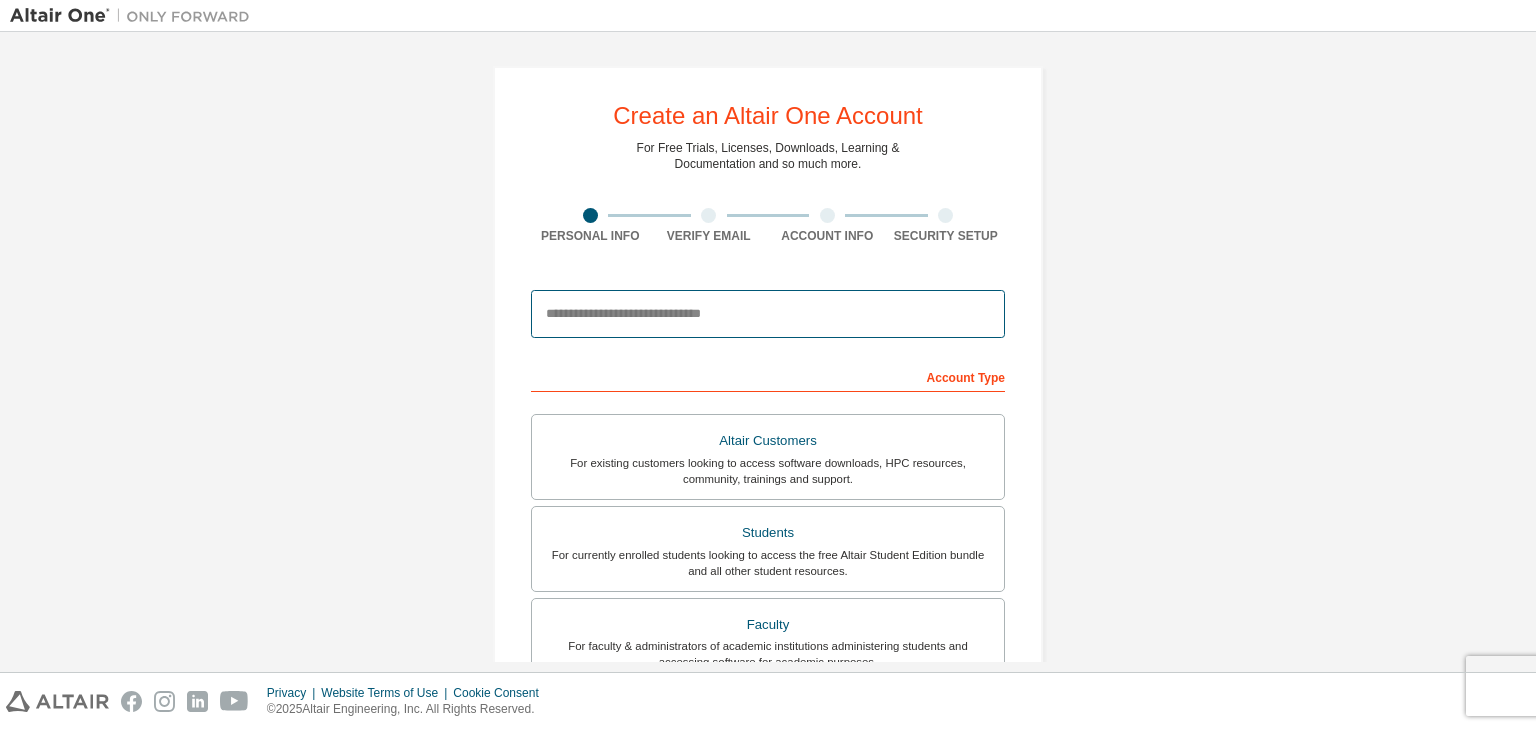 click at bounding box center [768, 314] 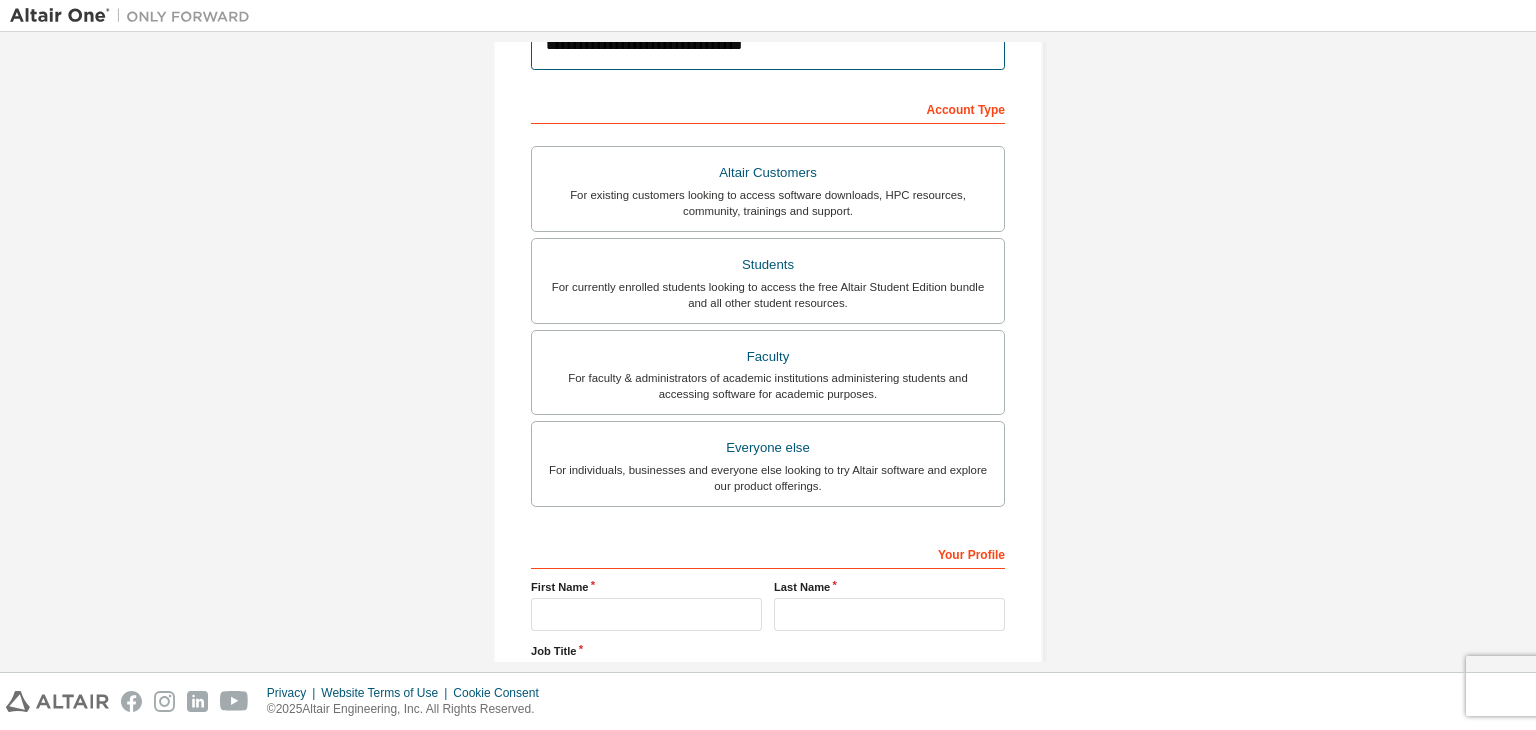 scroll, scrollTop: 270, scrollLeft: 0, axis: vertical 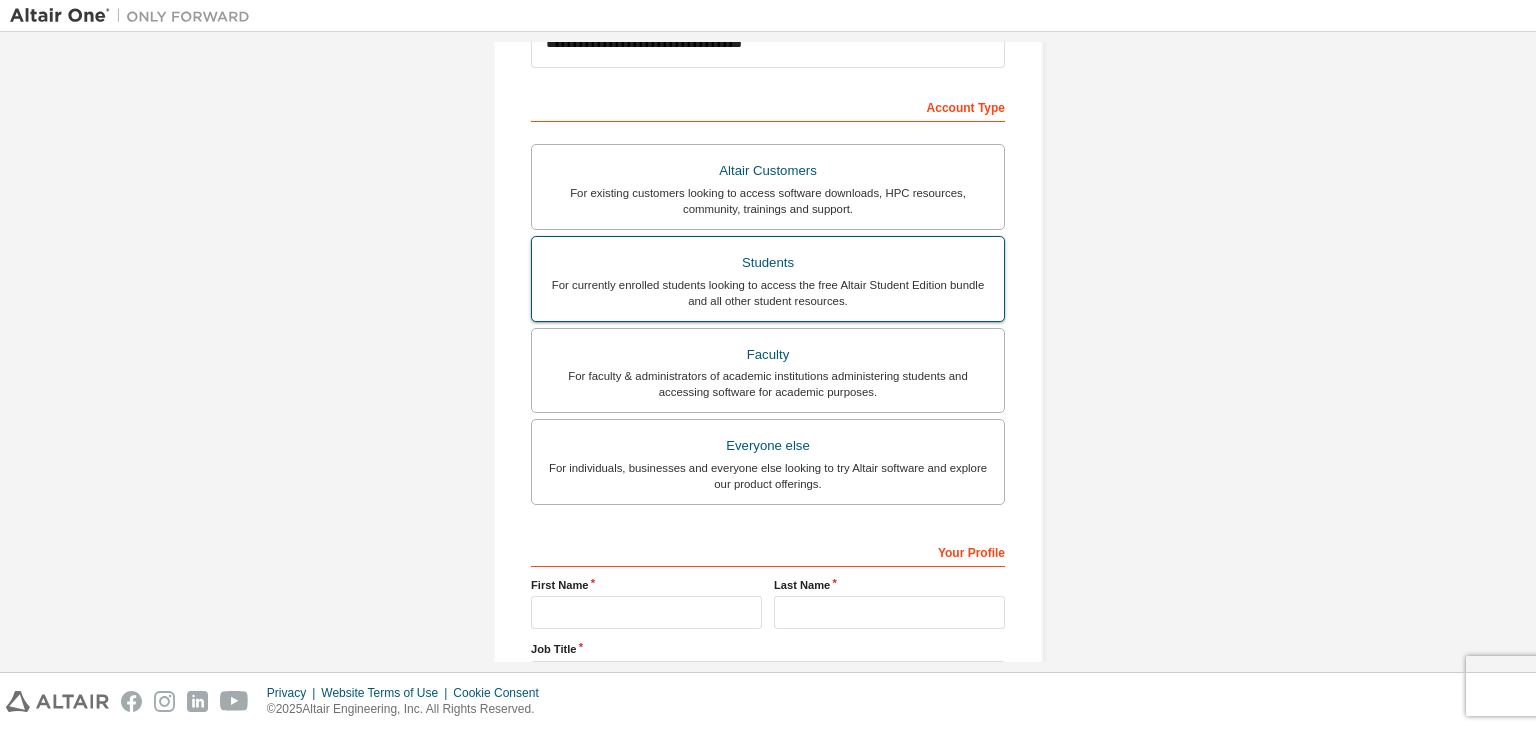 click on "Students" at bounding box center (768, 263) 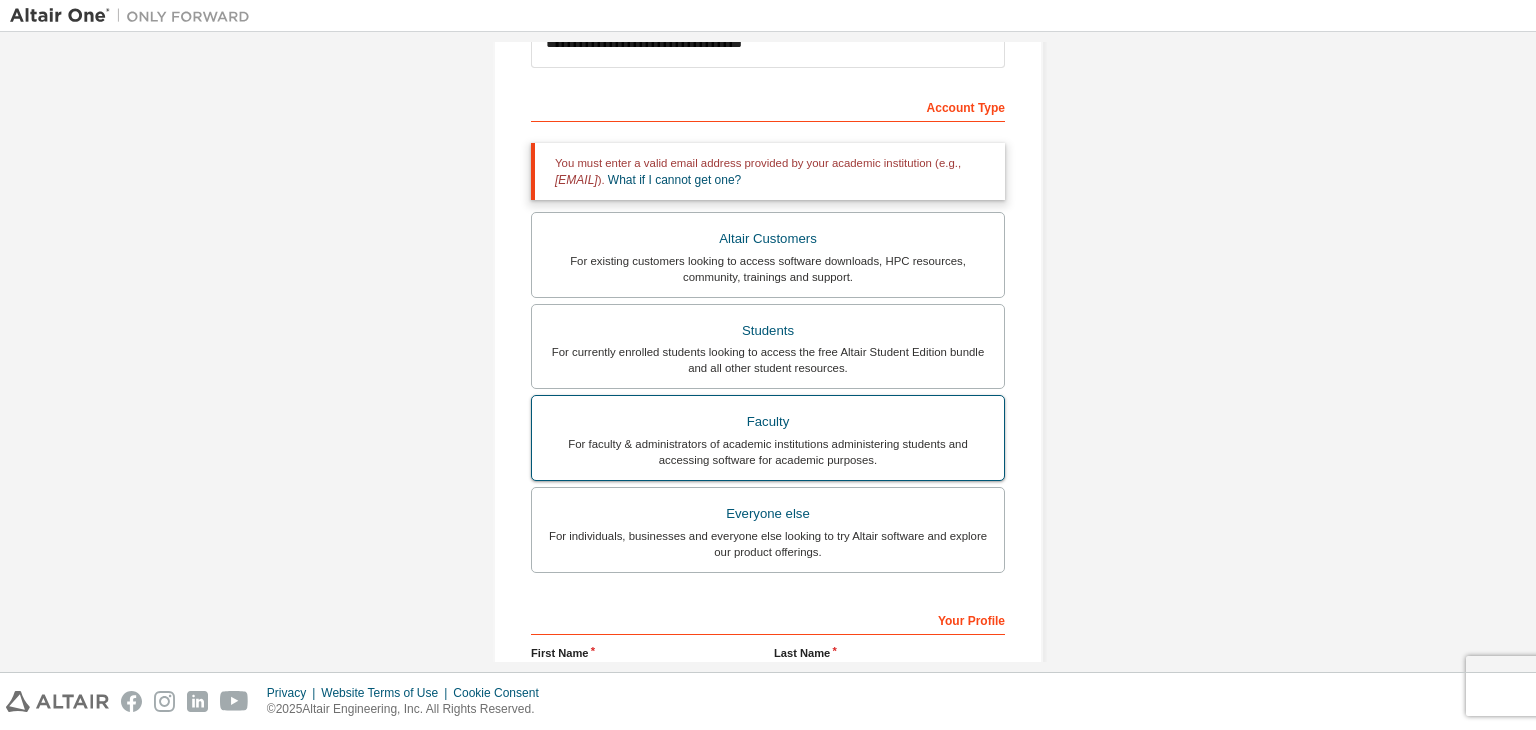 scroll, scrollTop: 0, scrollLeft: 0, axis: both 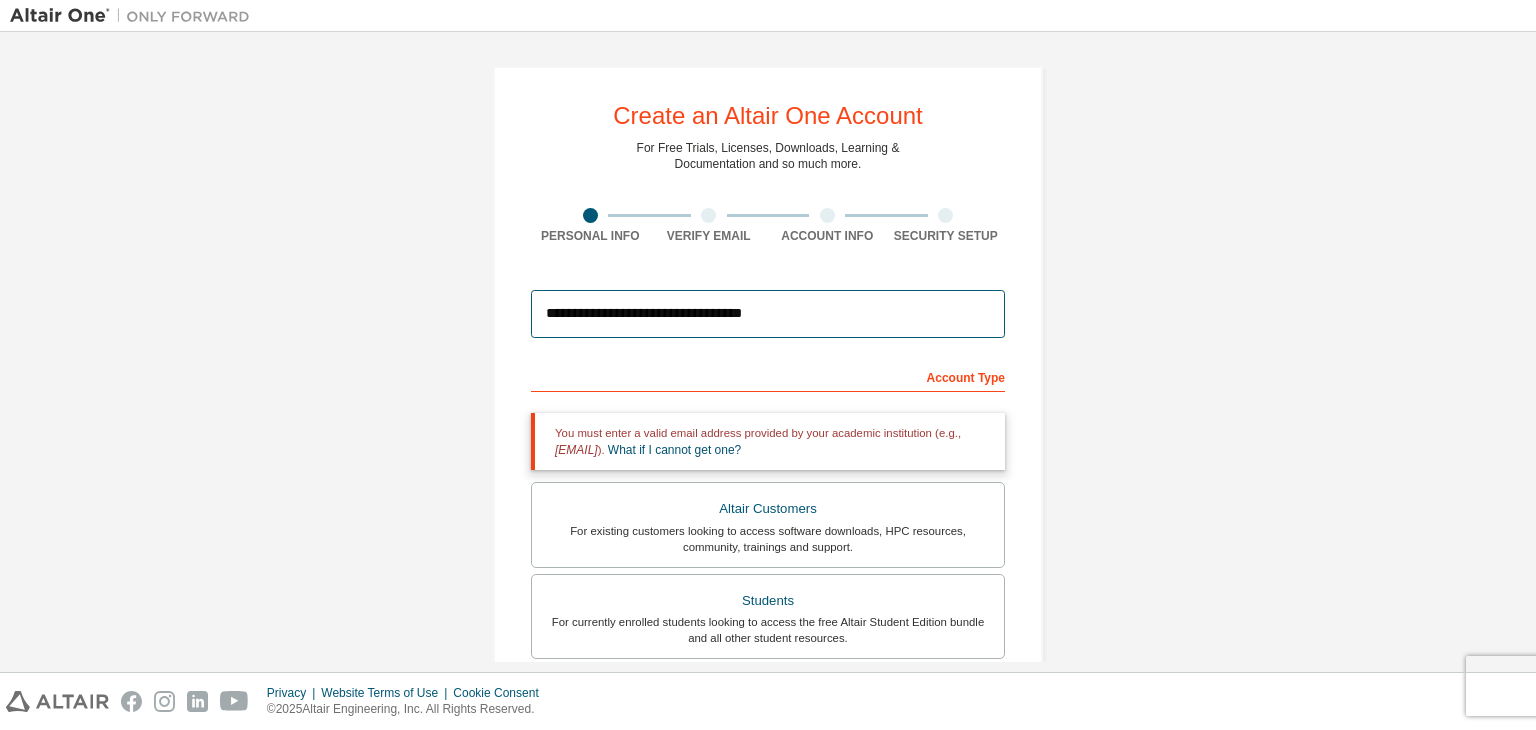click on "**********" at bounding box center (768, 314) 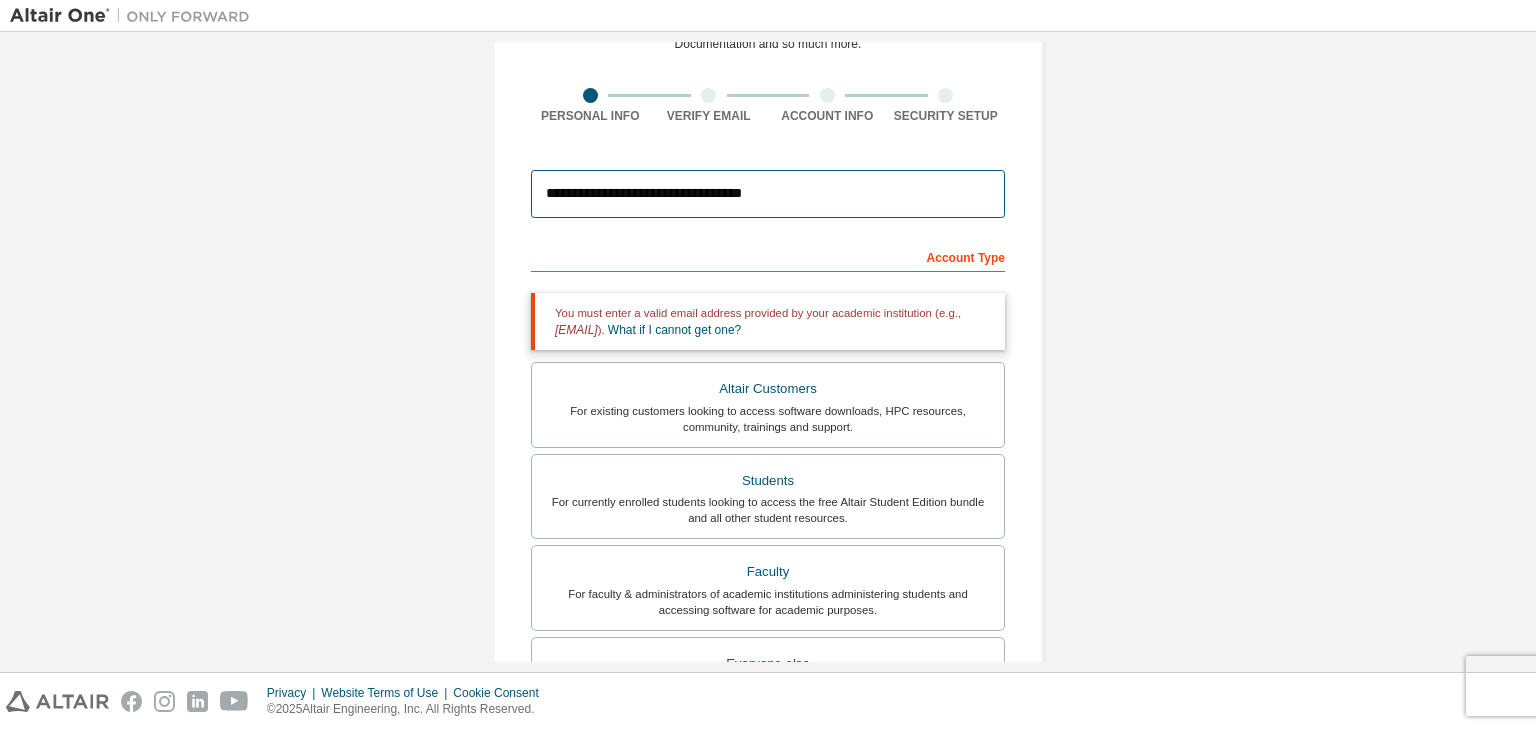 scroll, scrollTop: 119, scrollLeft: 0, axis: vertical 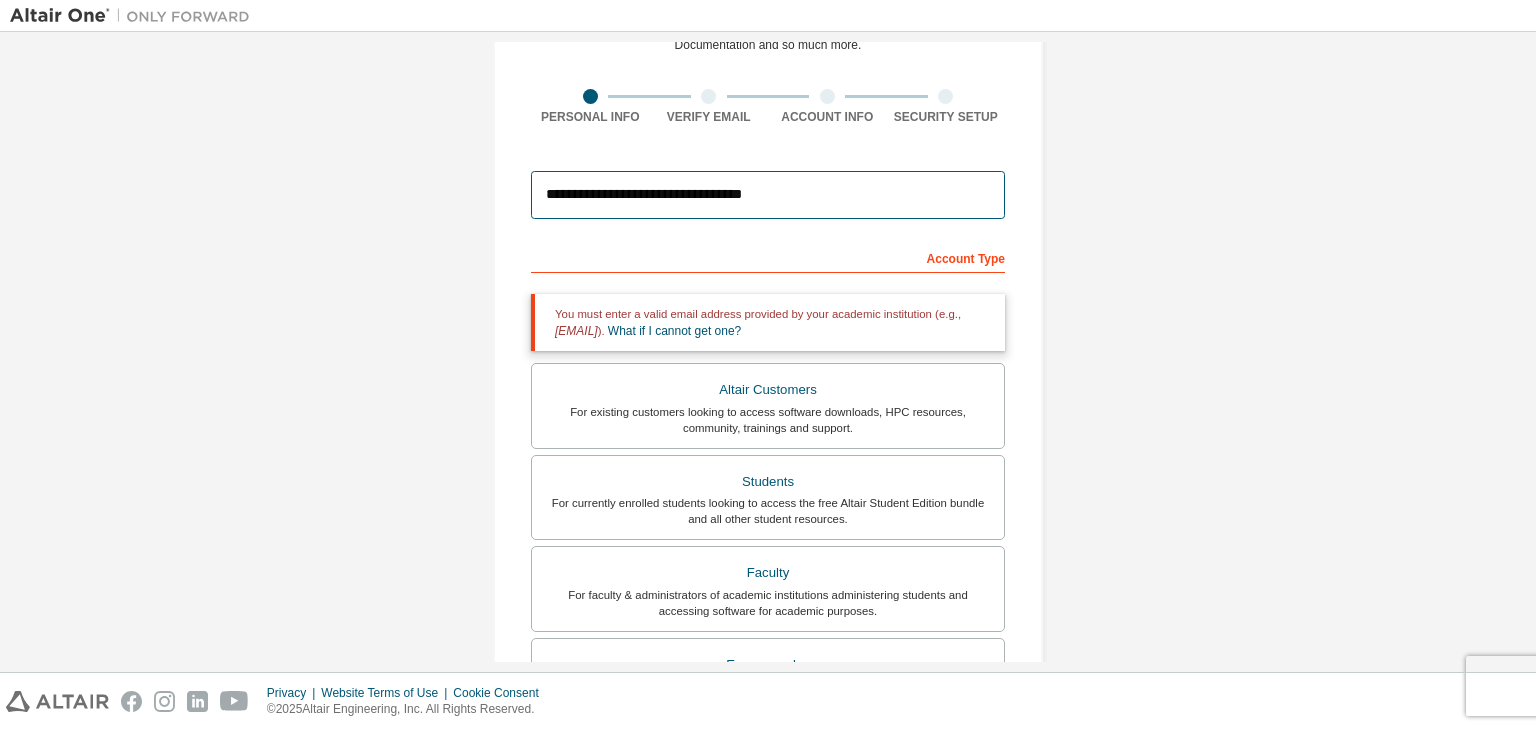 click on "**********" at bounding box center [768, 195] 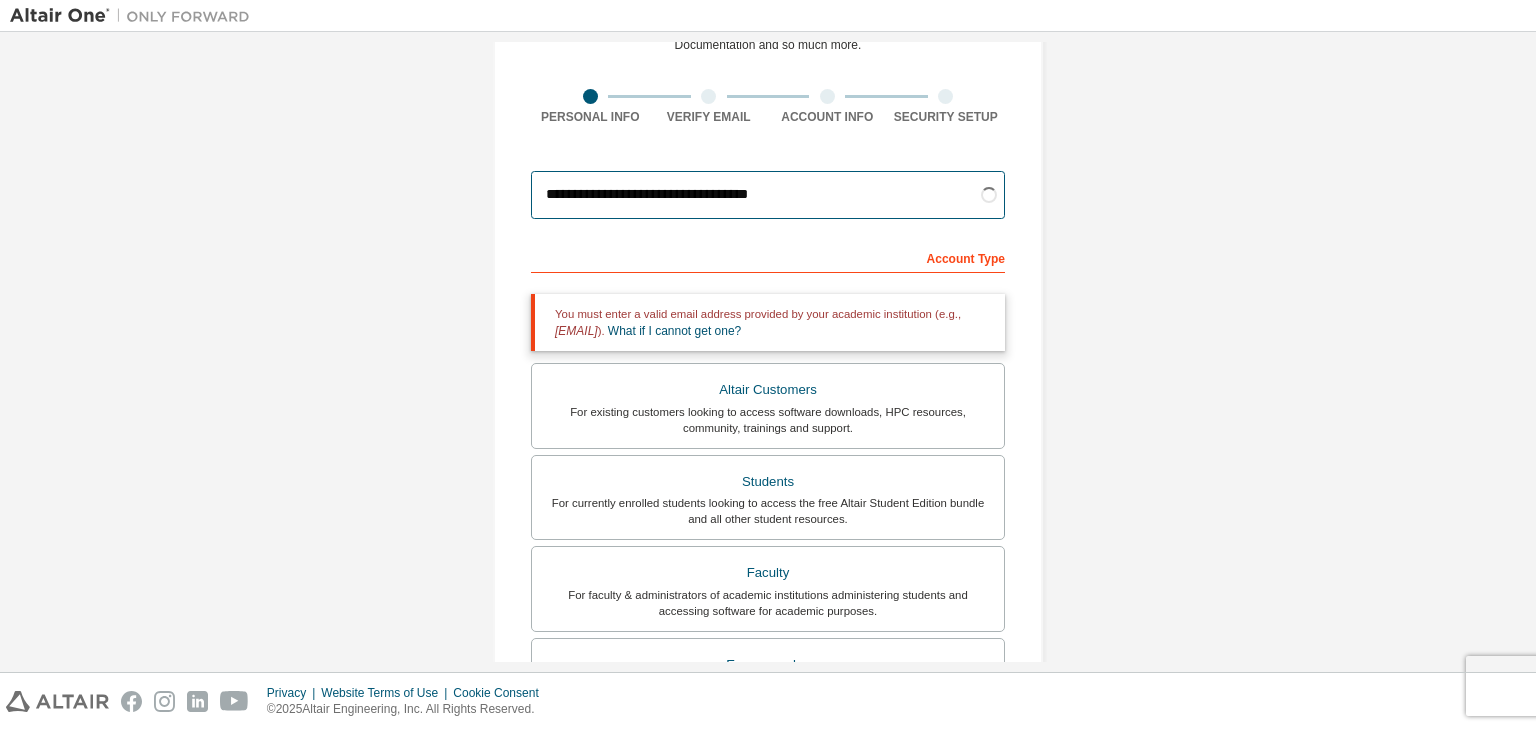click on "**********" at bounding box center (768, 195) 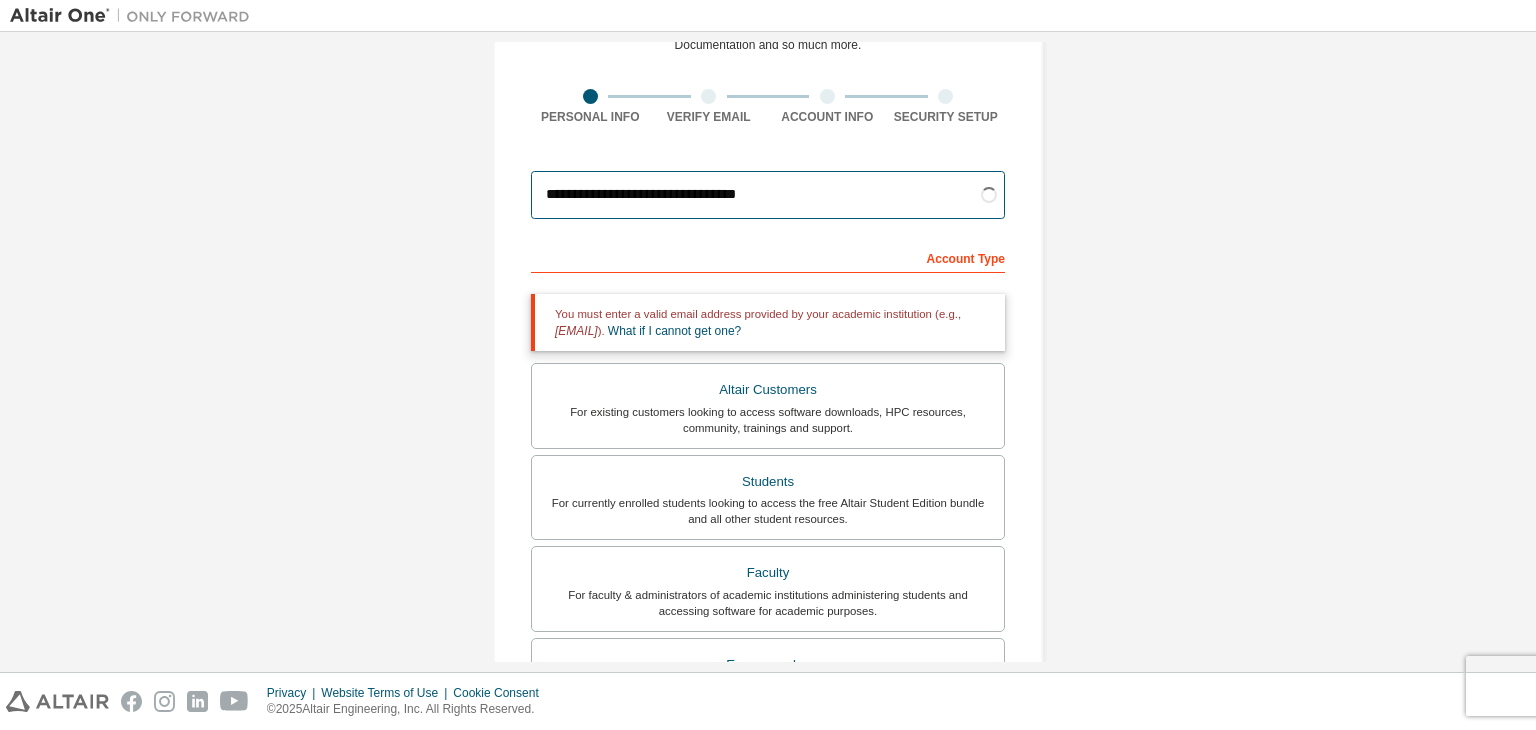type on "**********" 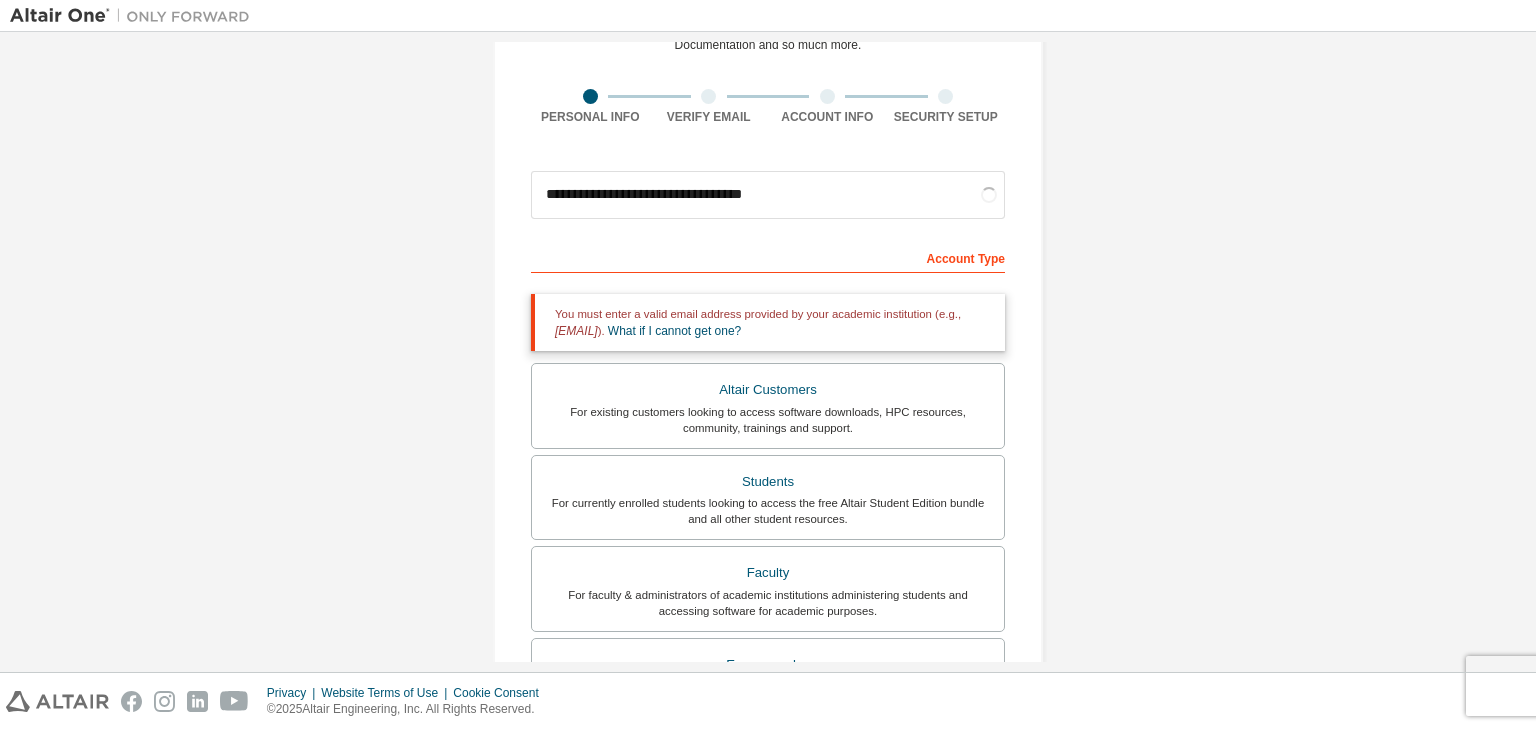 click on "**********" at bounding box center (768, 486) 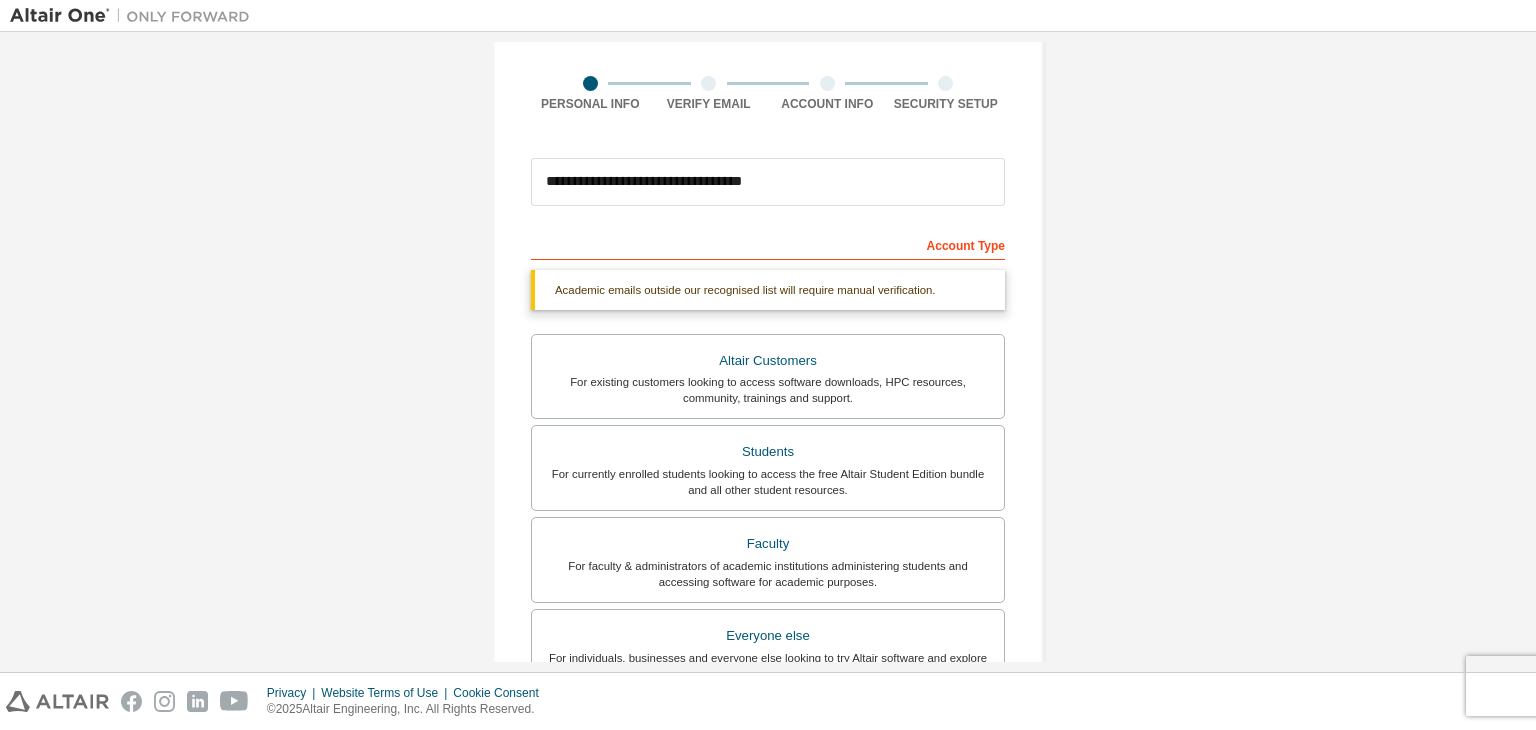 scroll, scrollTop: 133, scrollLeft: 0, axis: vertical 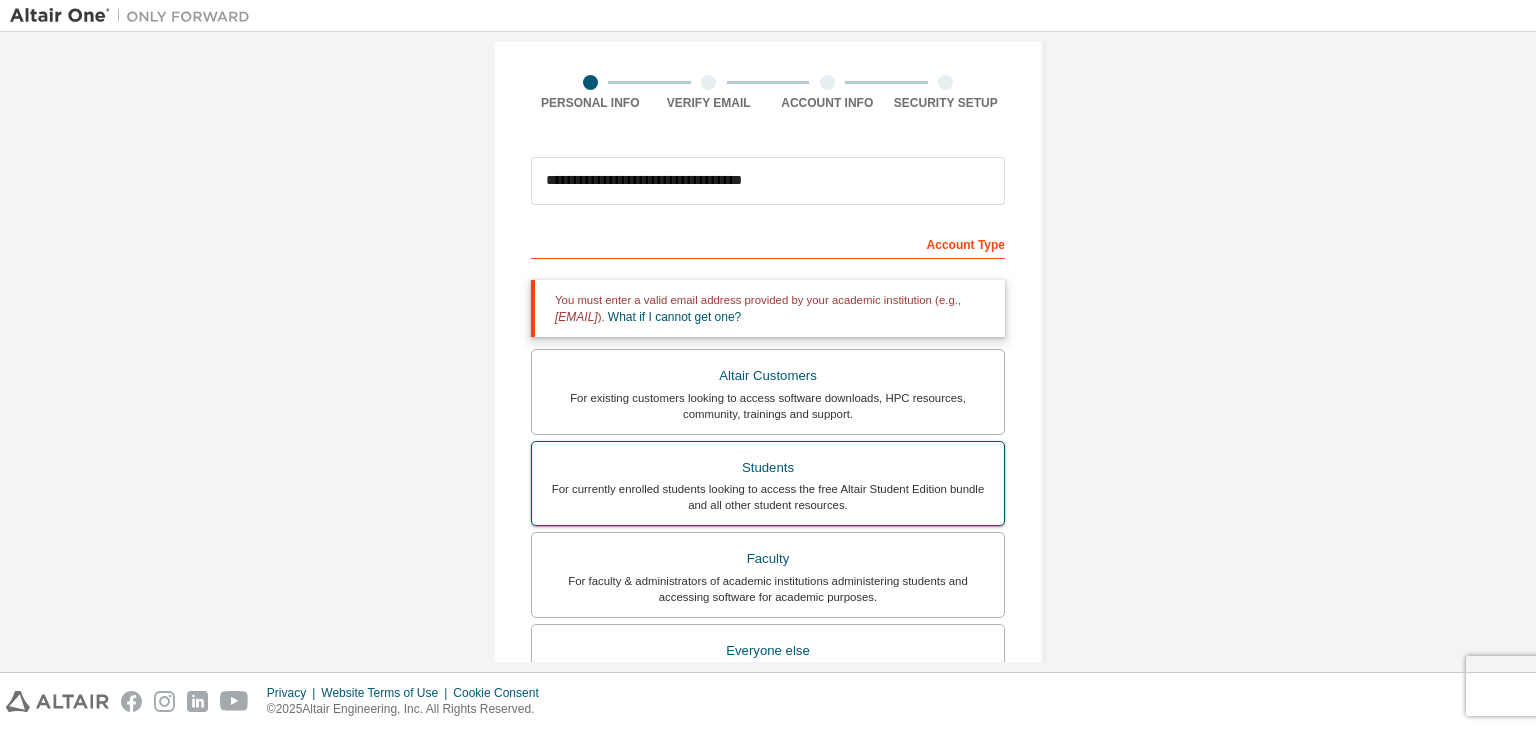 click on "For currently enrolled students looking to access the free Altair Student Edition bundle and all other student resources." at bounding box center (768, 497) 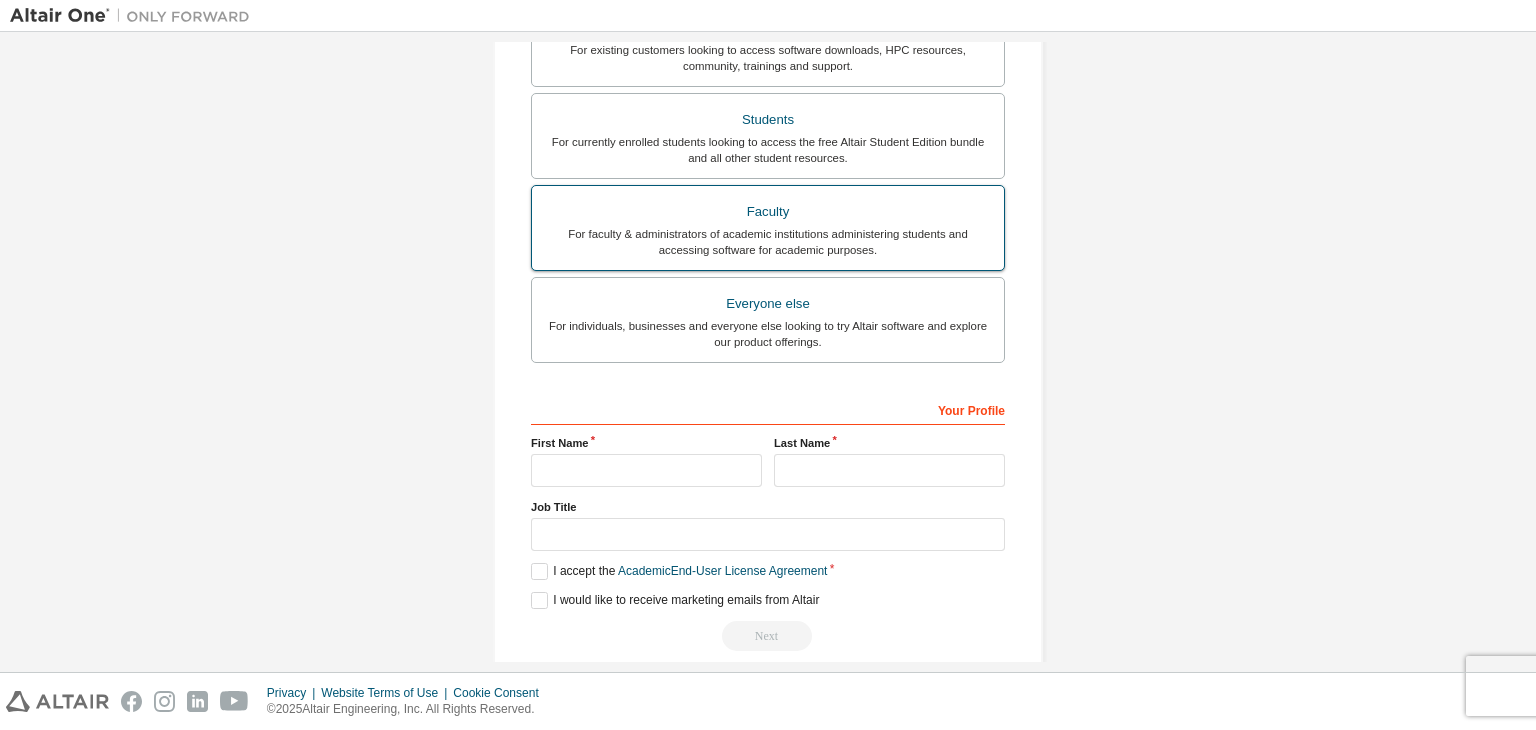 scroll, scrollTop: 468, scrollLeft: 0, axis: vertical 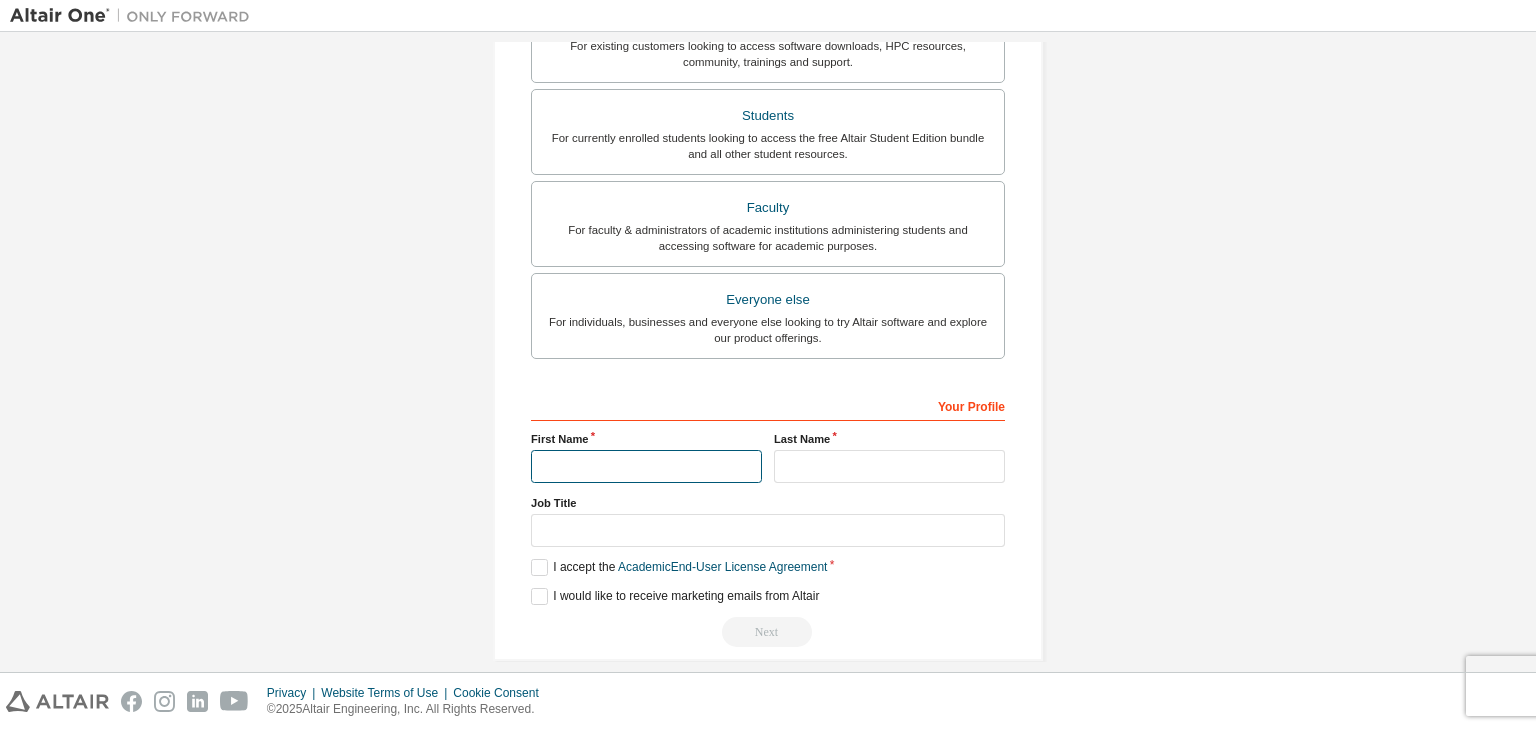 click at bounding box center [646, 466] 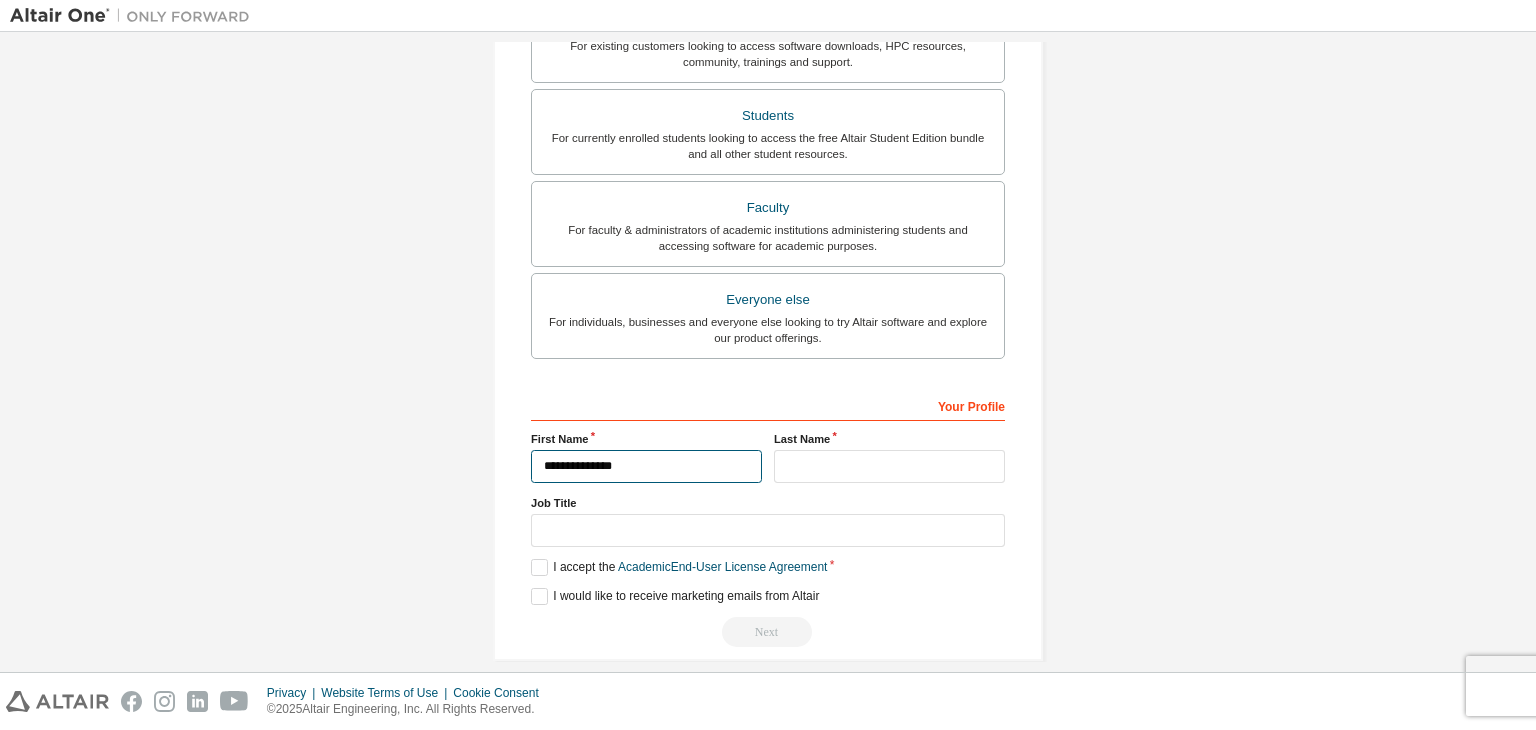 type on "**********" 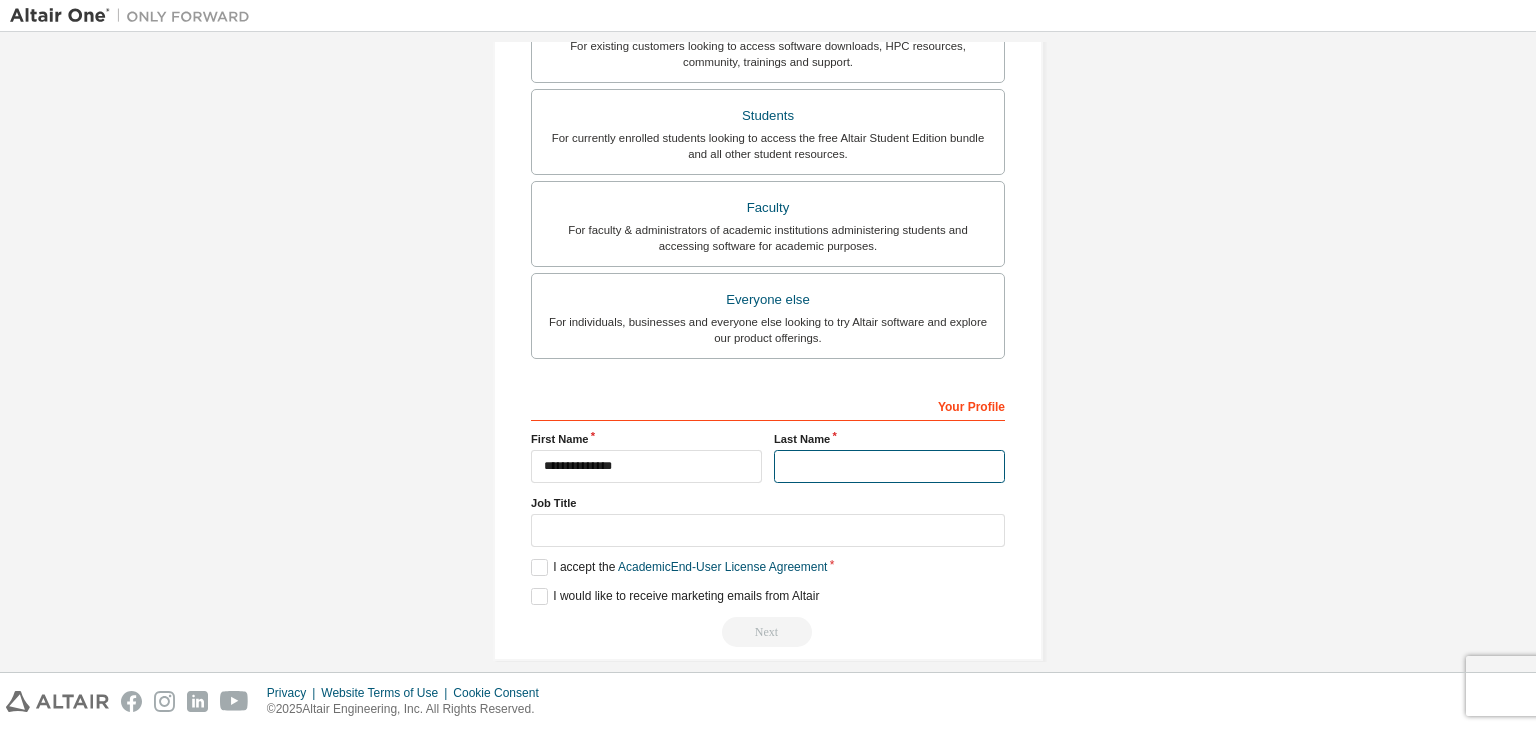 click at bounding box center [889, 466] 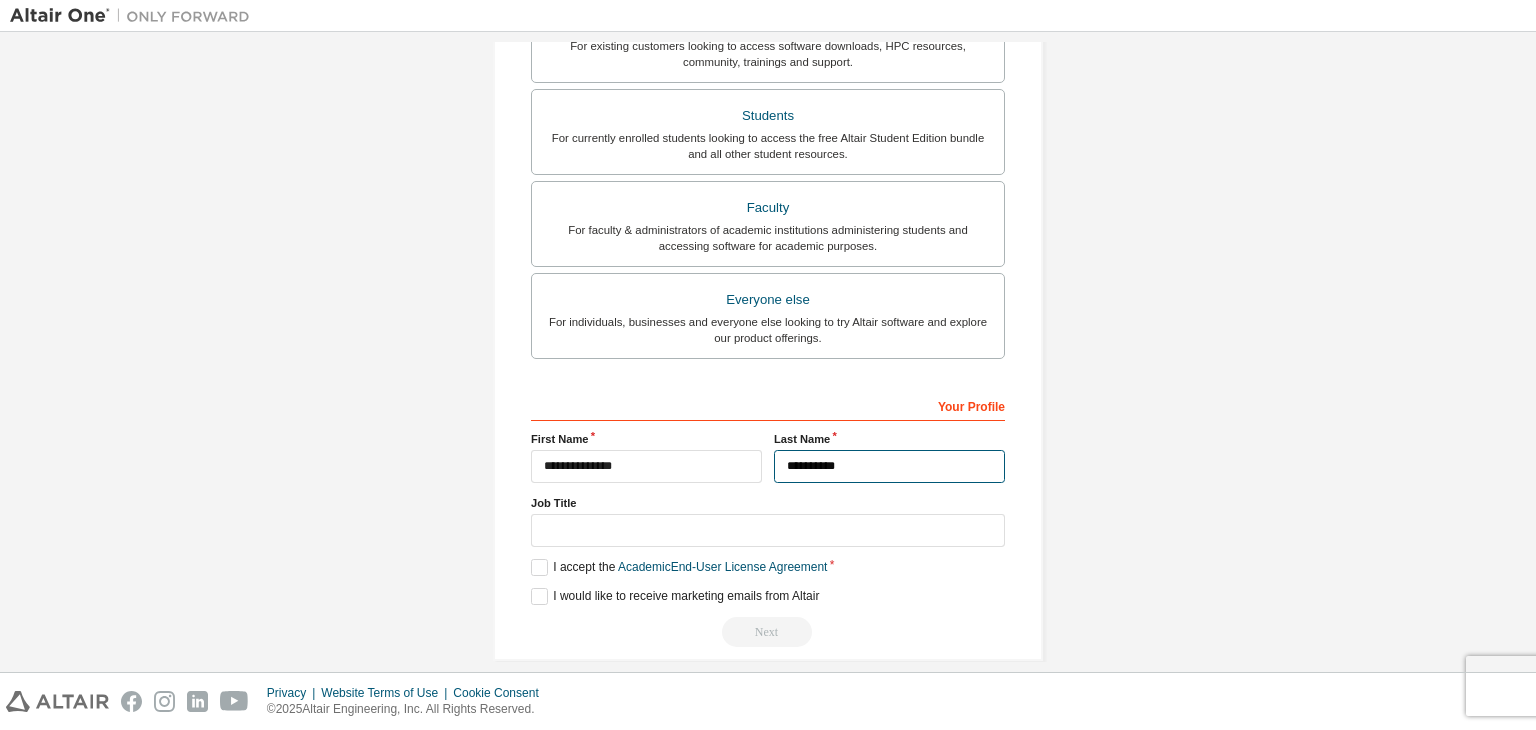 type on "**********" 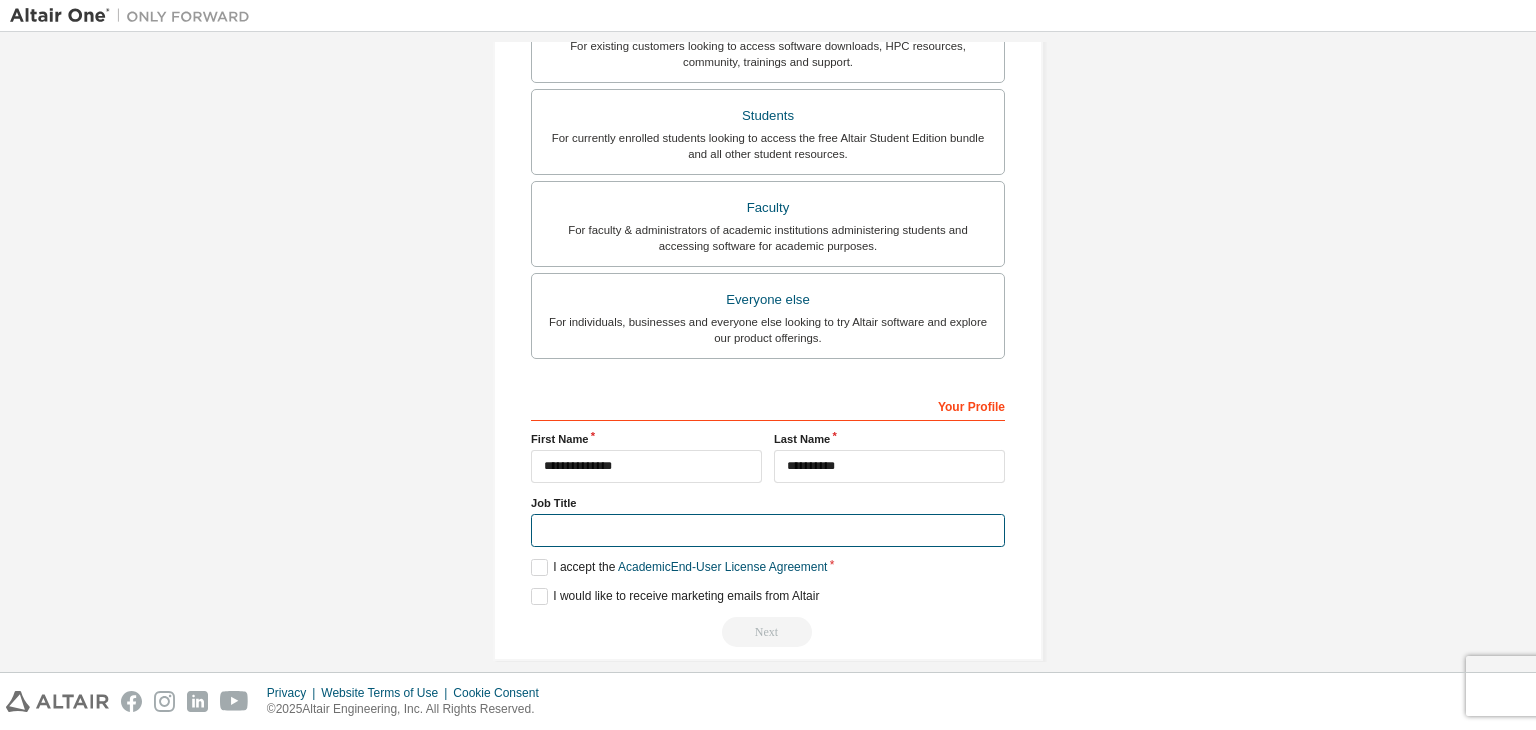 click at bounding box center (768, 530) 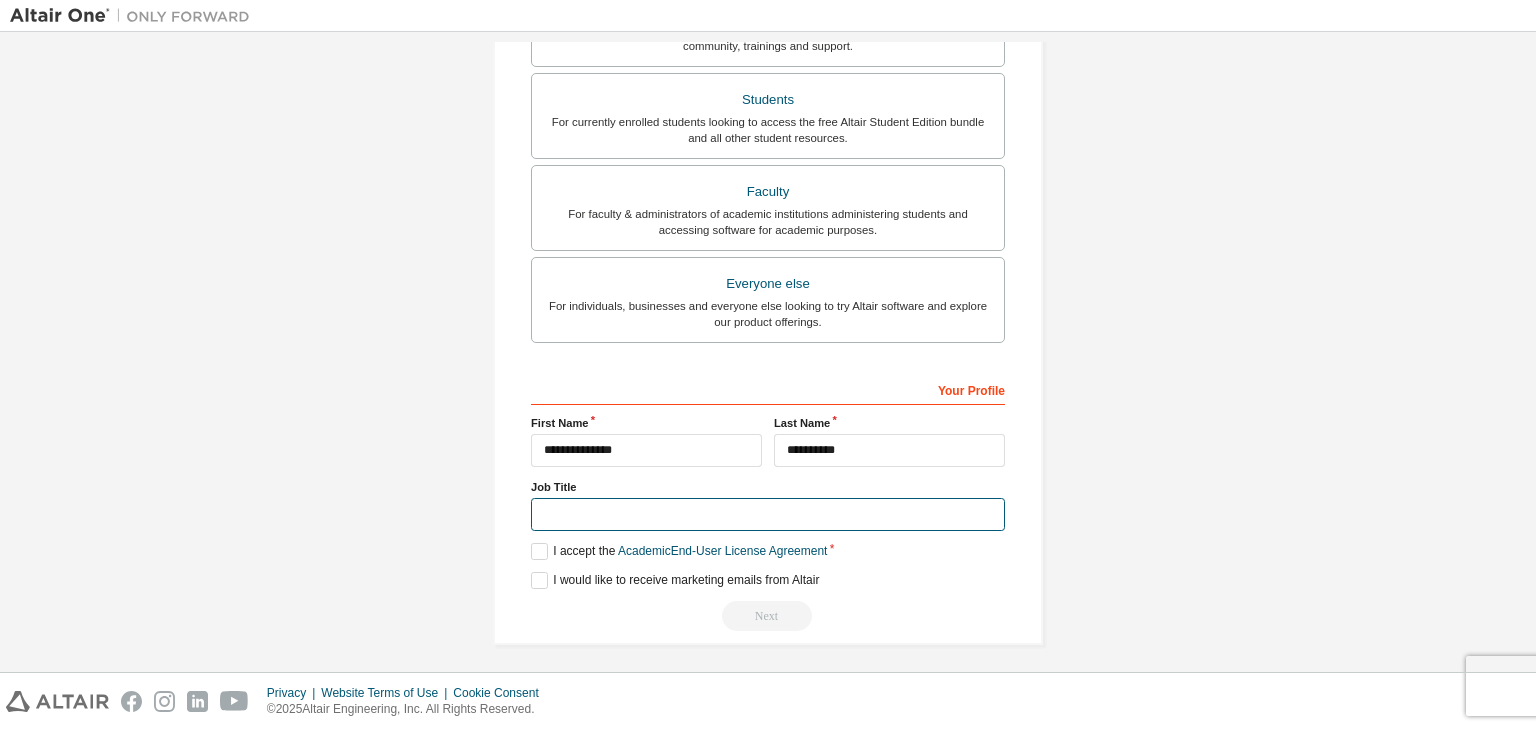 scroll, scrollTop: 487, scrollLeft: 0, axis: vertical 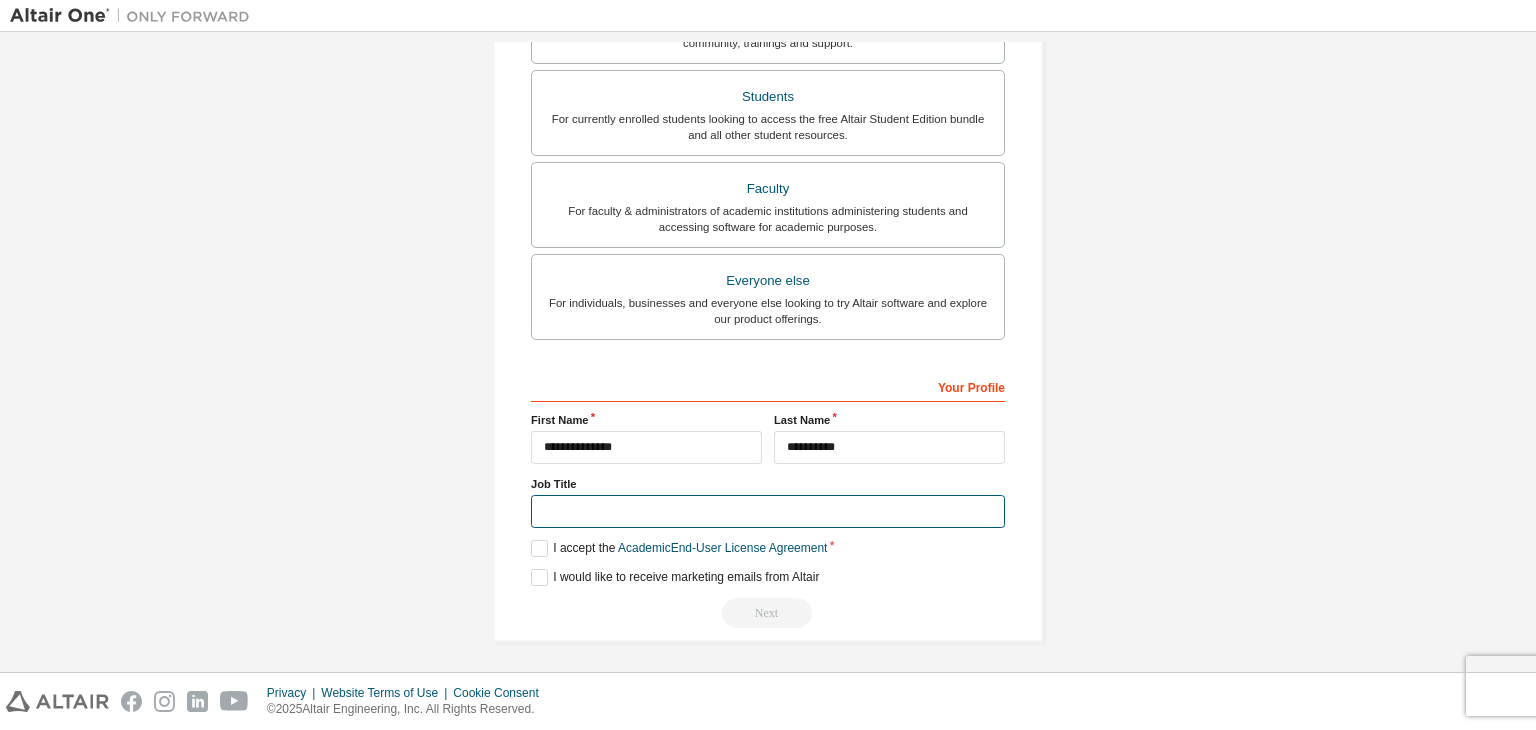 type on "*" 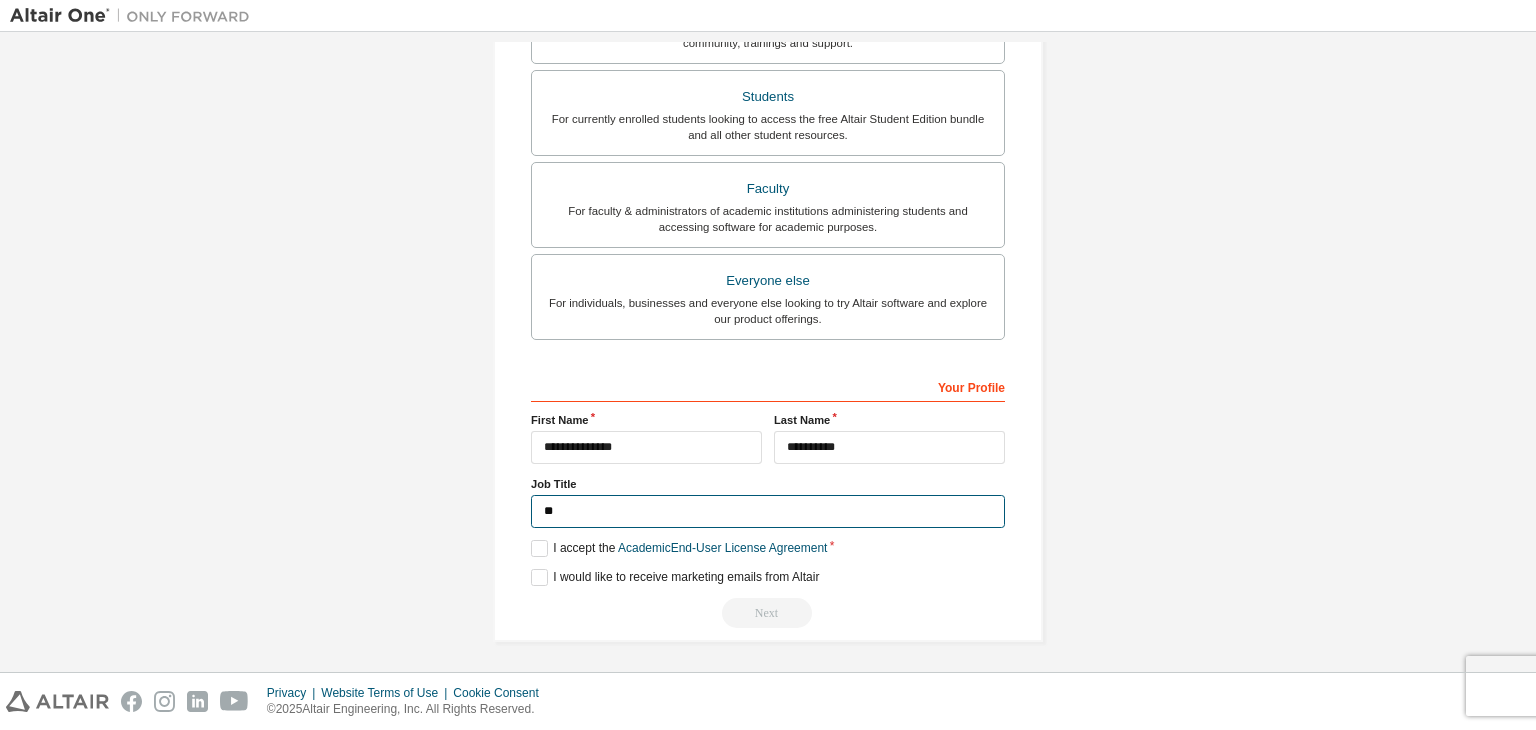 type on "*" 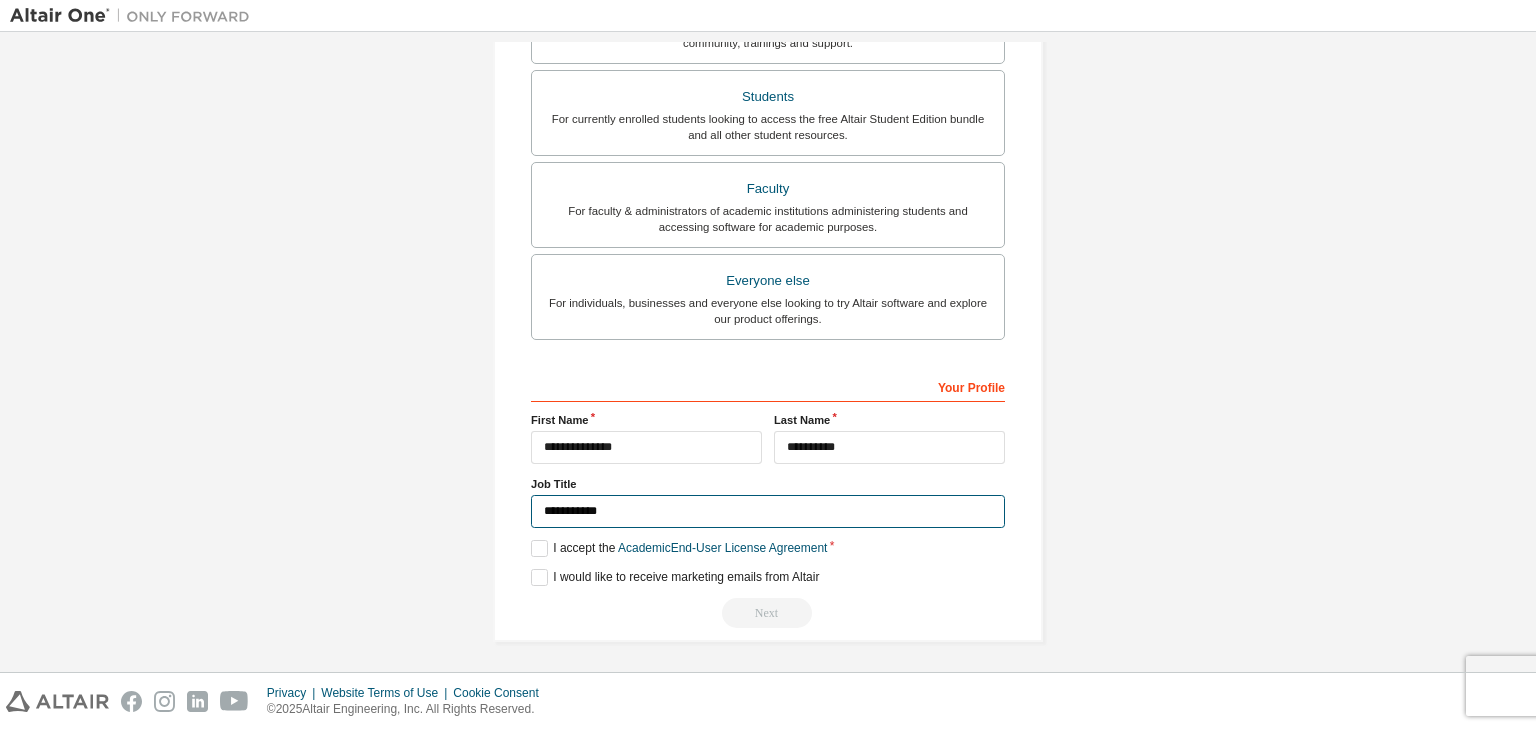 click on "**********" at bounding box center [768, 511] 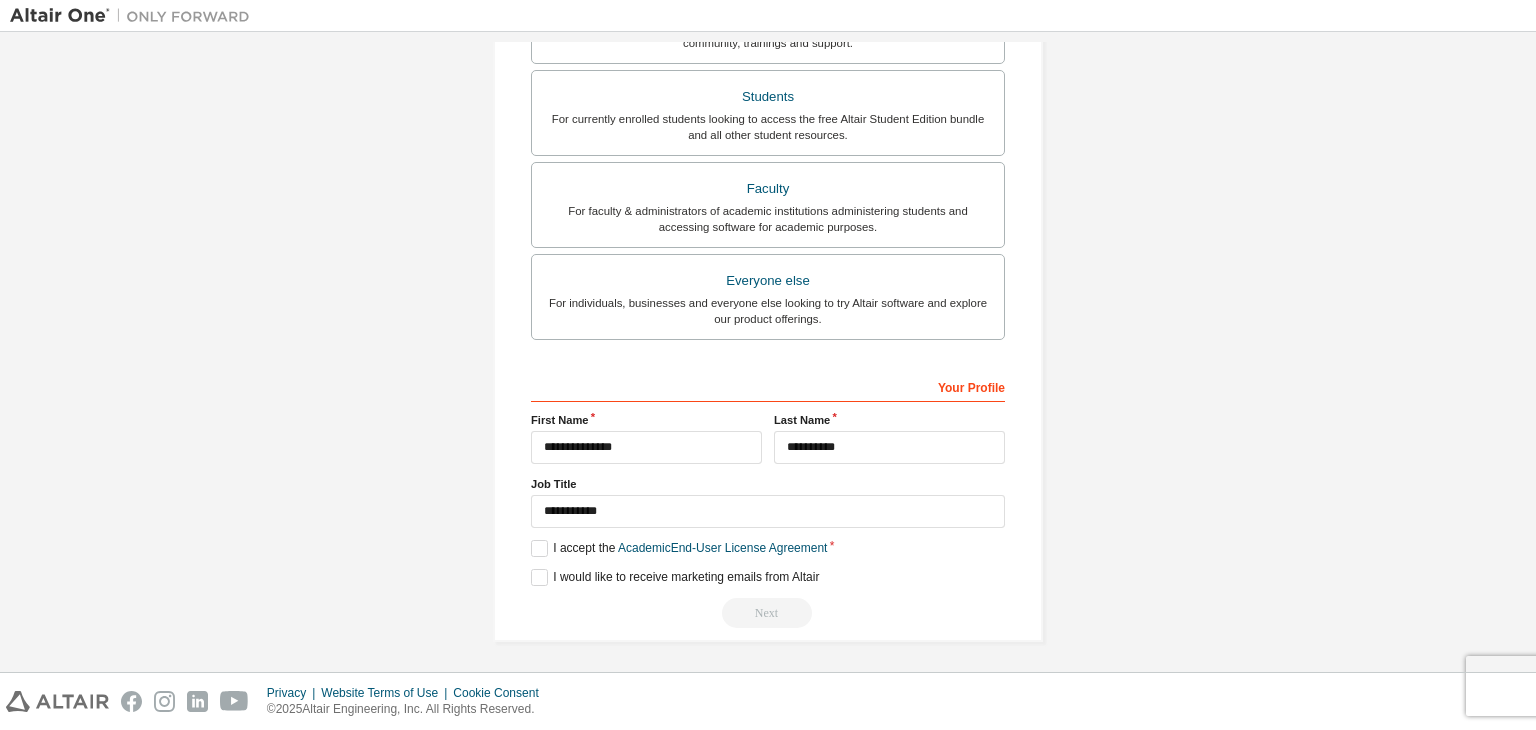 click on "Job Title" at bounding box center [768, 484] 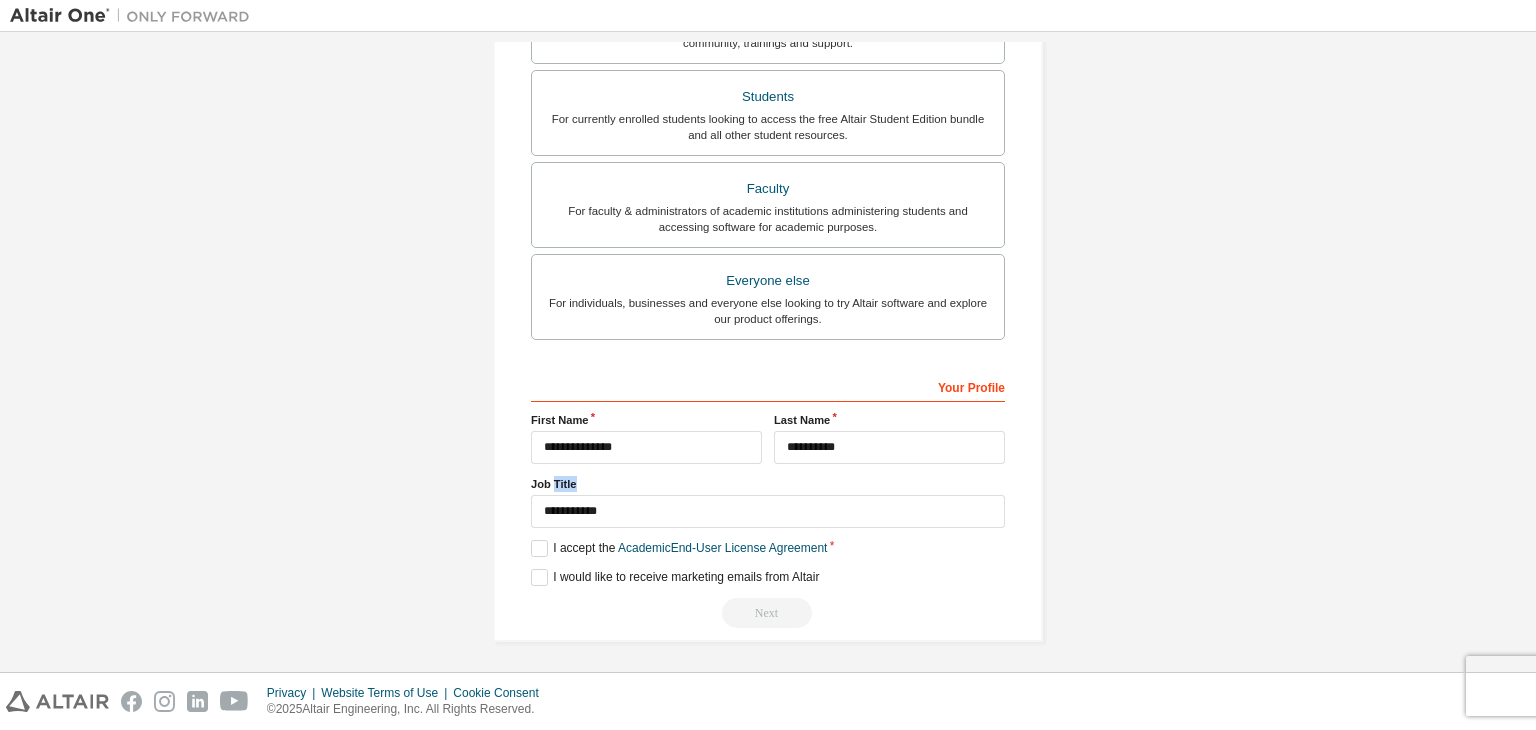 click on "Job Title" at bounding box center [768, 484] 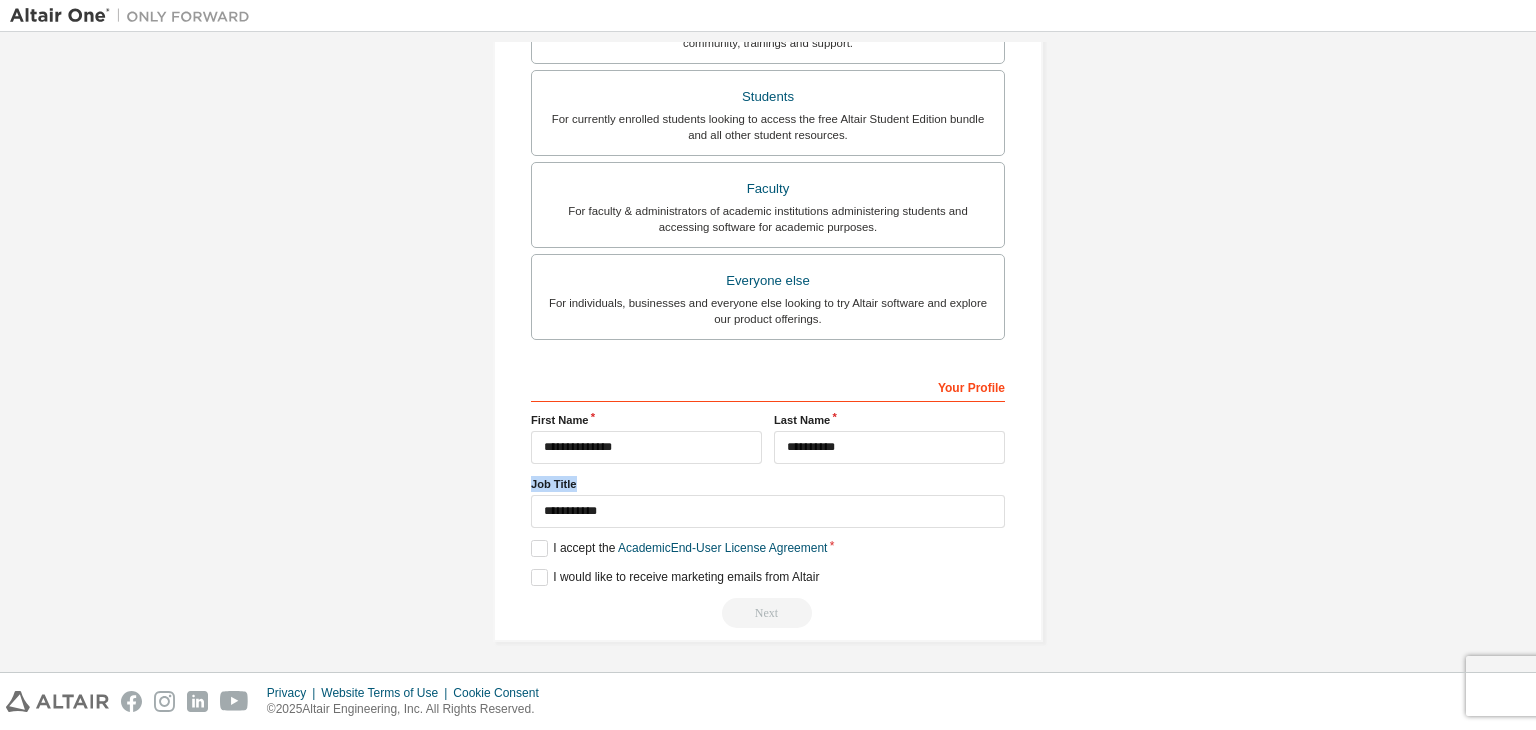 click on "Job Title" at bounding box center (768, 484) 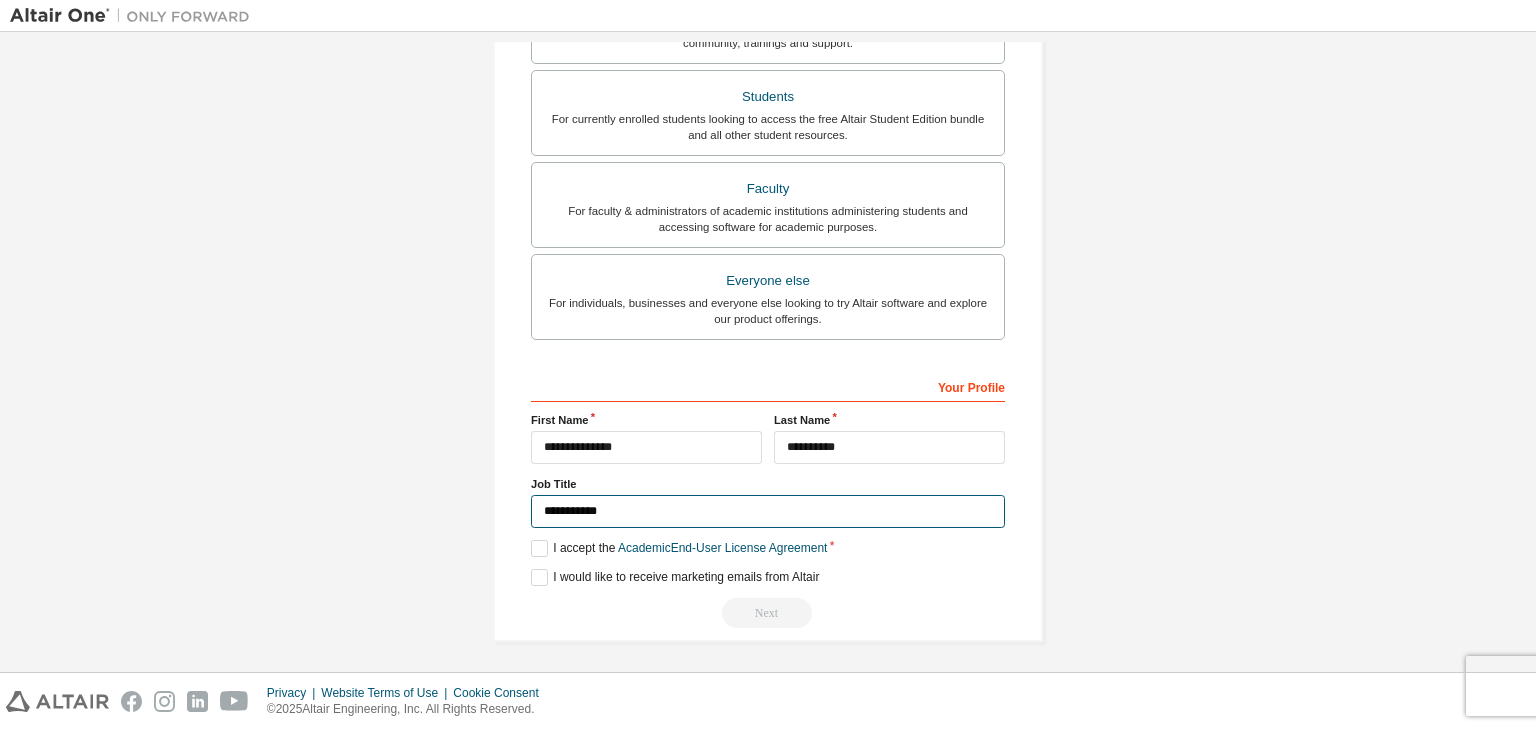 click on "**********" at bounding box center [768, 511] 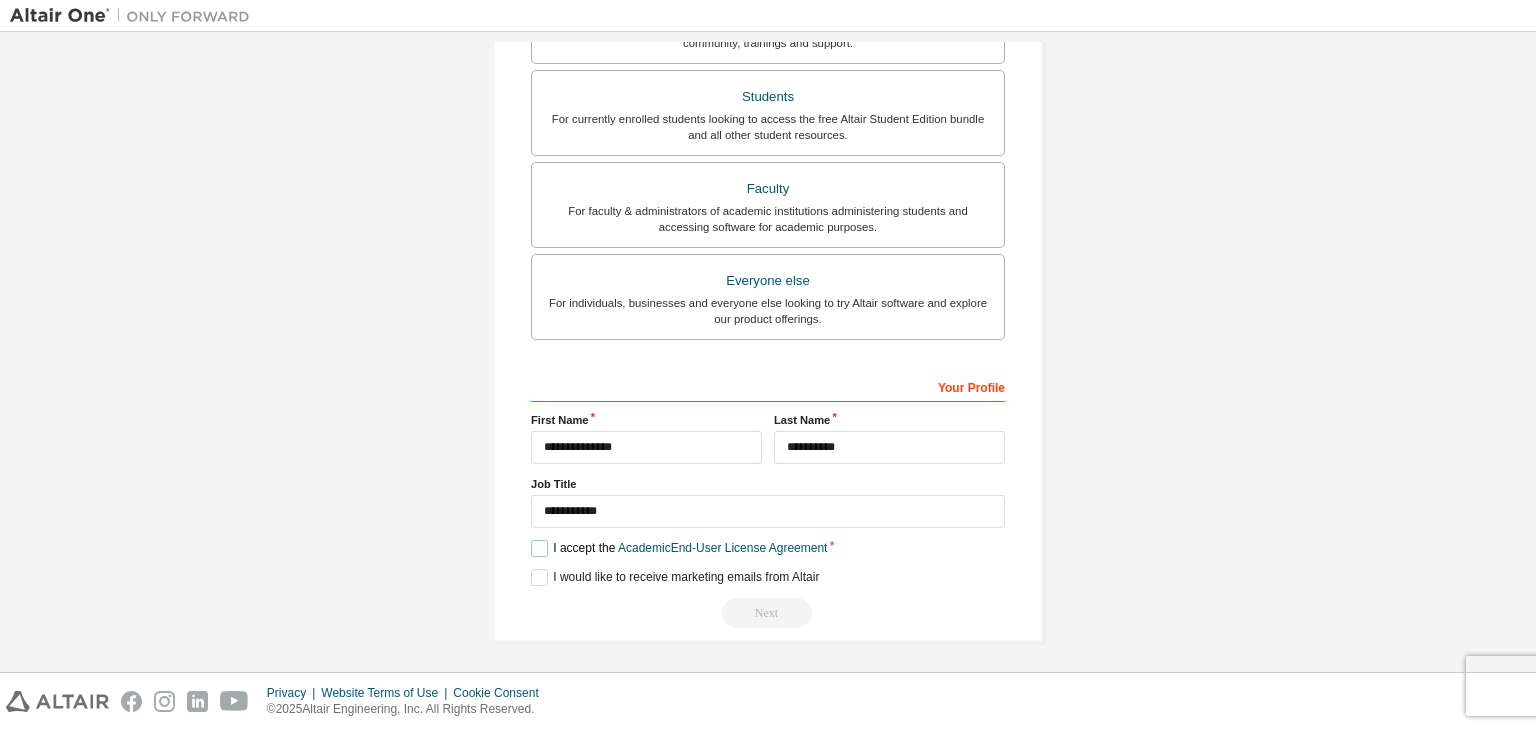 click on "I accept the   Academic   End-User License Agreement" at bounding box center [679, 548] 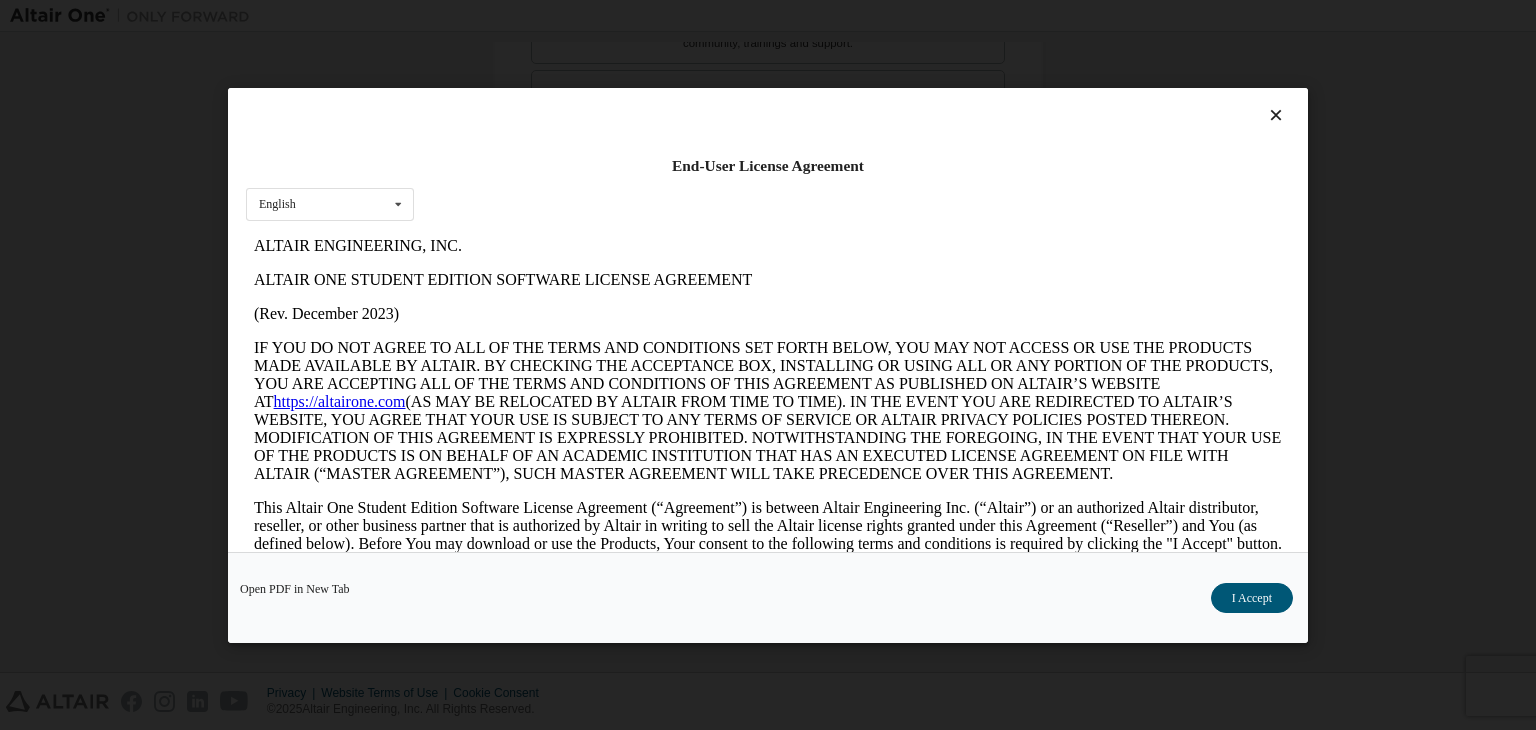 scroll, scrollTop: 0, scrollLeft: 0, axis: both 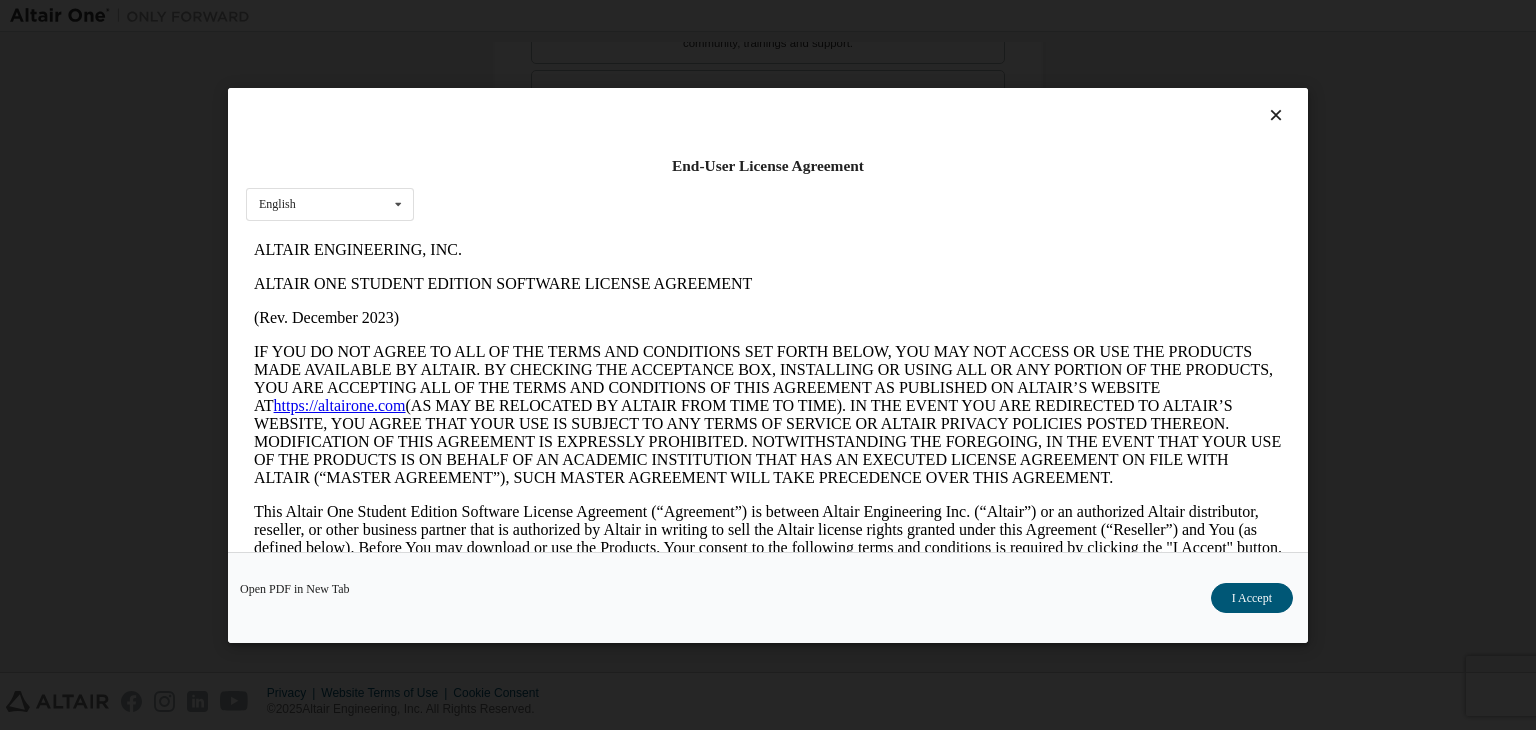 click on "IF YOU DO NOT AGREE TO ALL OF THE TERMS AND CONDITIONS SET FORTH
BELOW, YOU MAY NOT ACCESS OR USE THE PRODUCTS MADE AVAILABLE BY ALTAIR.
BY CHECKING THE ACCEPTANCE BOX, INSTALLING OR USING ALL OR ANY PORTION
OF THE PRODUCTS, YOU ARE ACCEPTING ALL OF THE TERMS AND CONDITIONS OF
THIS AGREEMENT AS PUBLISHED ON ALTAIR’S WEBSITE AT  https://altairone.com  (AS MAY BE
RELOCATED BY ALTAIR FROM TIME TO TIME). IN THE EVENT YOU ARE REDIRECTED
TO ALTAIR’S WEBSITE, YOU AGREE THAT YOUR USE IS SUBJECT TO ANY TERMS OF
SERVICE OR ALTAIR PRIVACY POLICIES POSTED THEREON. MODIFICATION OF THIS
AGREEMENT IS EXPRESSLY PROHIBITED. NOTWITHSTANDING THE FOREGOING, IN THE
EVENT THAT YOUR USE OF THE PRODUCTS IS ON BEHALF OF AN ACADEMIC
INSTITUTION THAT HAS AN EXECUTED LICENSE AGREEMENT ON FILE WITH ALTAIR
(“MASTER AGREEMENT”), SUCH MASTER AGREEMENT WILL TAKE PRECEDENCE OVER
THIS AGREEMENT." at bounding box center [768, 414] 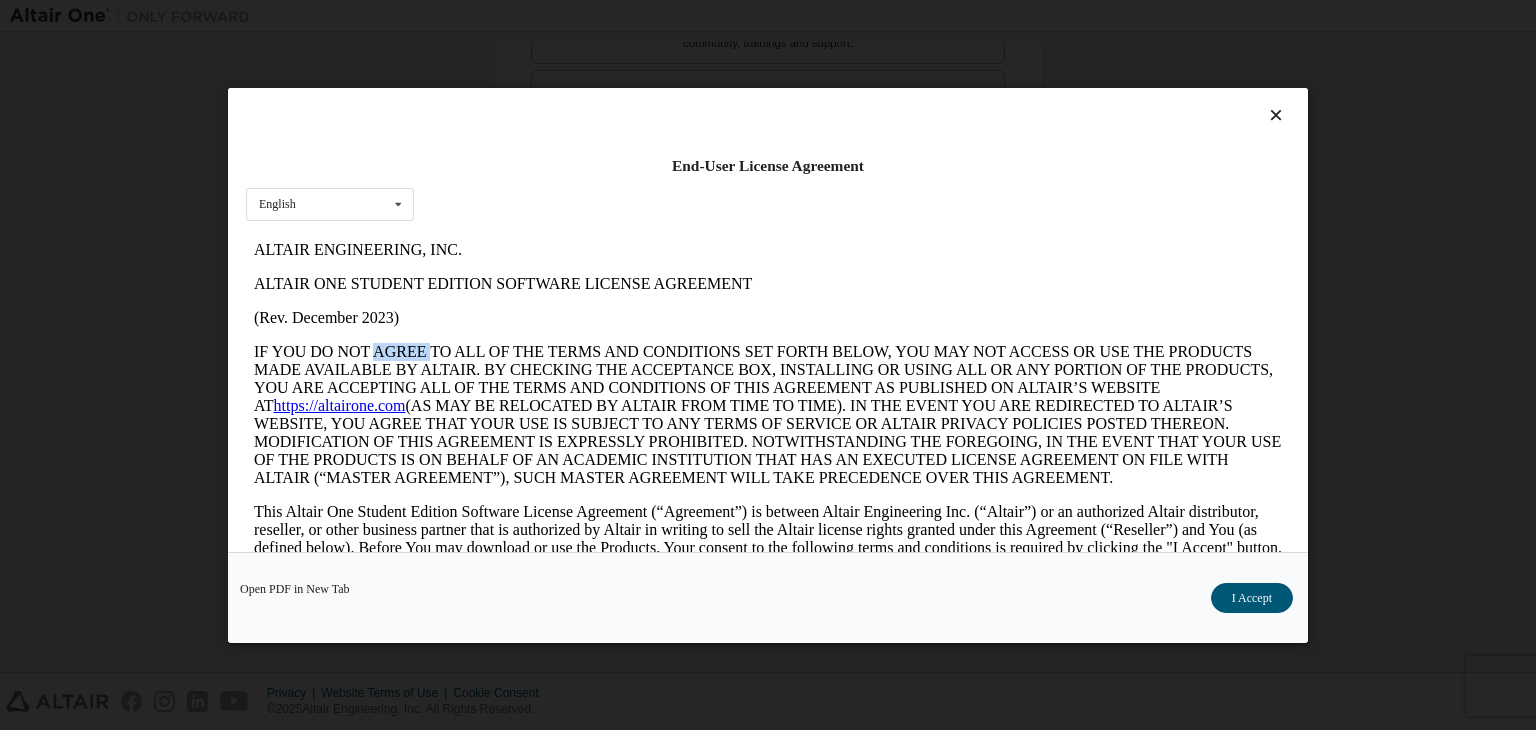 click on "IF YOU DO NOT AGREE TO ALL OF THE TERMS AND CONDITIONS SET FORTH
BELOW, YOU MAY NOT ACCESS OR USE THE PRODUCTS MADE AVAILABLE BY ALTAIR.
BY CHECKING THE ACCEPTANCE BOX, INSTALLING OR USING ALL OR ANY PORTION
OF THE PRODUCTS, YOU ARE ACCEPTING ALL OF THE TERMS AND CONDITIONS OF
THIS AGREEMENT AS PUBLISHED ON ALTAIR’S WEBSITE AT  https://altairone.com  (AS MAY BE
RELOCATED BY ALTAIR FROM TIME TO TIME). IN THE EVENT YOU ARE REDIRECTED
TO ALTAIR’S WEBSITE, YOU AGREE THAT YOUR USE IS SUBJECT TO ANY TERMS OF
SERVICE OR ALTAIR PRIVACY POLICIES POSTED THEREON. MODIFICATION OF THIS
AGREEMENT IS EXPRESSLY PROHIBITED. NOTWITHSTANDING THE FOREGOING, IN THE
EVENT THAT YOUR USE OF THE PRODUCTS IS ON BEHALF OF AN ACADEMIC
INSTITUTION THAT HAS AN EXECUTED LICENSE AGREEMENT ON FILE WITH ALTAIR
(“MASTER AGREEMENT”), SUCH MASTER AGREEMENT WILL TAKE PRECEDENCE OVER
THIS AGREEMENT." at bounding box center (768, 414) 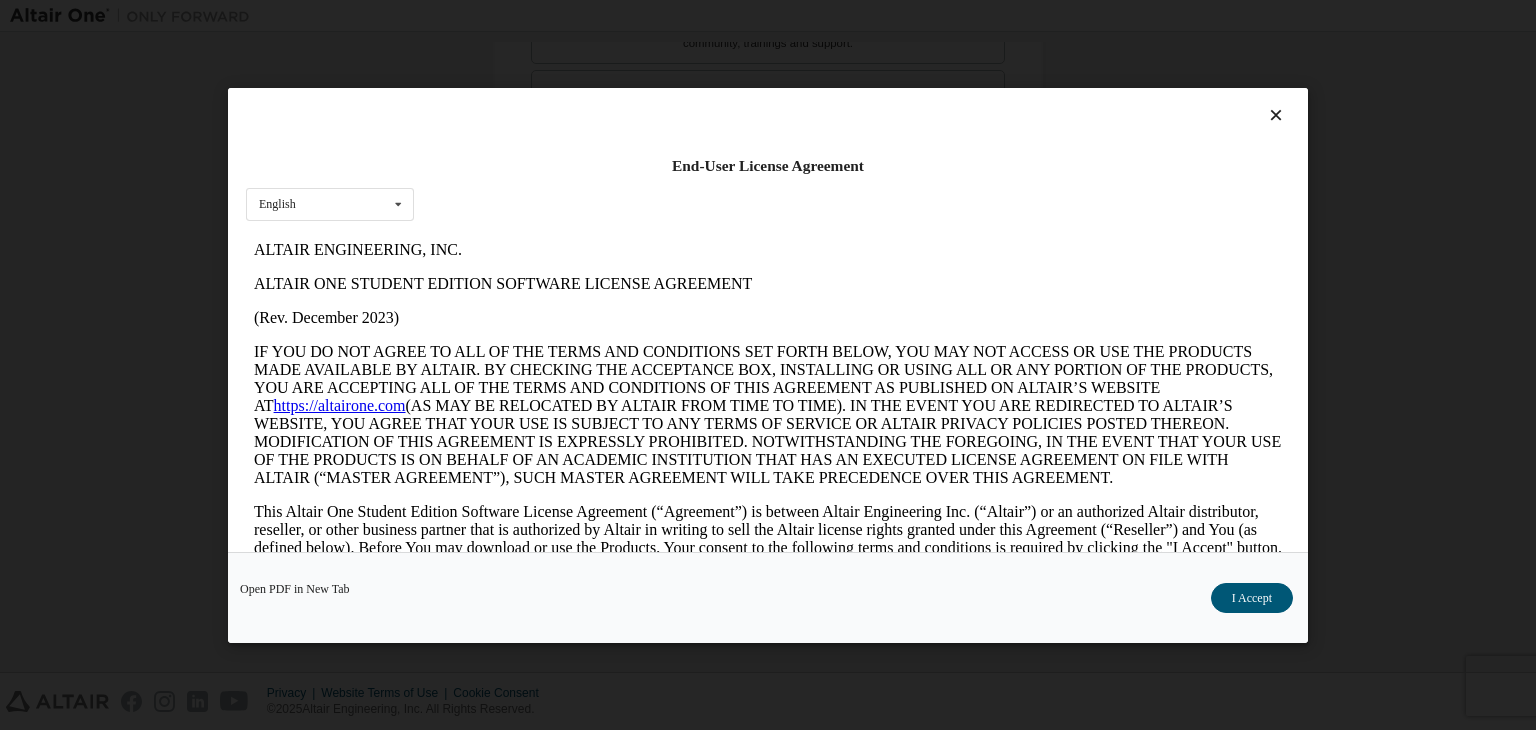 click on "IF YOU DO NOT AGREE TO ALL OF THE TERMS AND CONDITIONS SET FORTH
BELOW, YOU MAY NOT ACCESS OR USE THE PRODUCTS MADE AVAILABLE BY ALTAIR.
BY CHECKING THE ACCEPTANCE BOX, INSTALLING OR USING ALL OR ANY PORTION
OF THE PRODUCTS, YOU ARE ACCEPTING ALL OF THE TERMS AND CONDITIONS OF
THIS AGREEMENT AS PUBLISHED ON ALTAIR’S WEBSITE AT  https://altairone.com  (AS MAY BE
RELOCATED BY ALTAIR FROM TIME TO TIME). IN THE EVENT YOU ARE REDIRECTED
TO ALTAIR’S WEBSITE, YOU AGREE THAT YOUR USE IS SUBJECT TO ANY TERMS OF
SERVICE OR ALTAIR PRIVACY POLICIES POSTED THEREON. MODIFICATION OF THIS
AGREEMENT IS EXPRESSLY PROHIBITED. NOTWITHSTANDING THE FOREGOING, IN THE
EVENT THAT YOUR USE OF THE PRODUCTS IS ON BEHALF OF AN ACADEMIC
INSTITUTION THAT HAS AN EXECUTED LICENSE AGREEMENT ON FILE WITH ALTAIR
(“MASTER AGREEMENT”), SUCH MASTER AGREEMENT WILL TAKE PRECEDENCE OVER
THIS AGREEMENT." at bounding box center (768, 414) 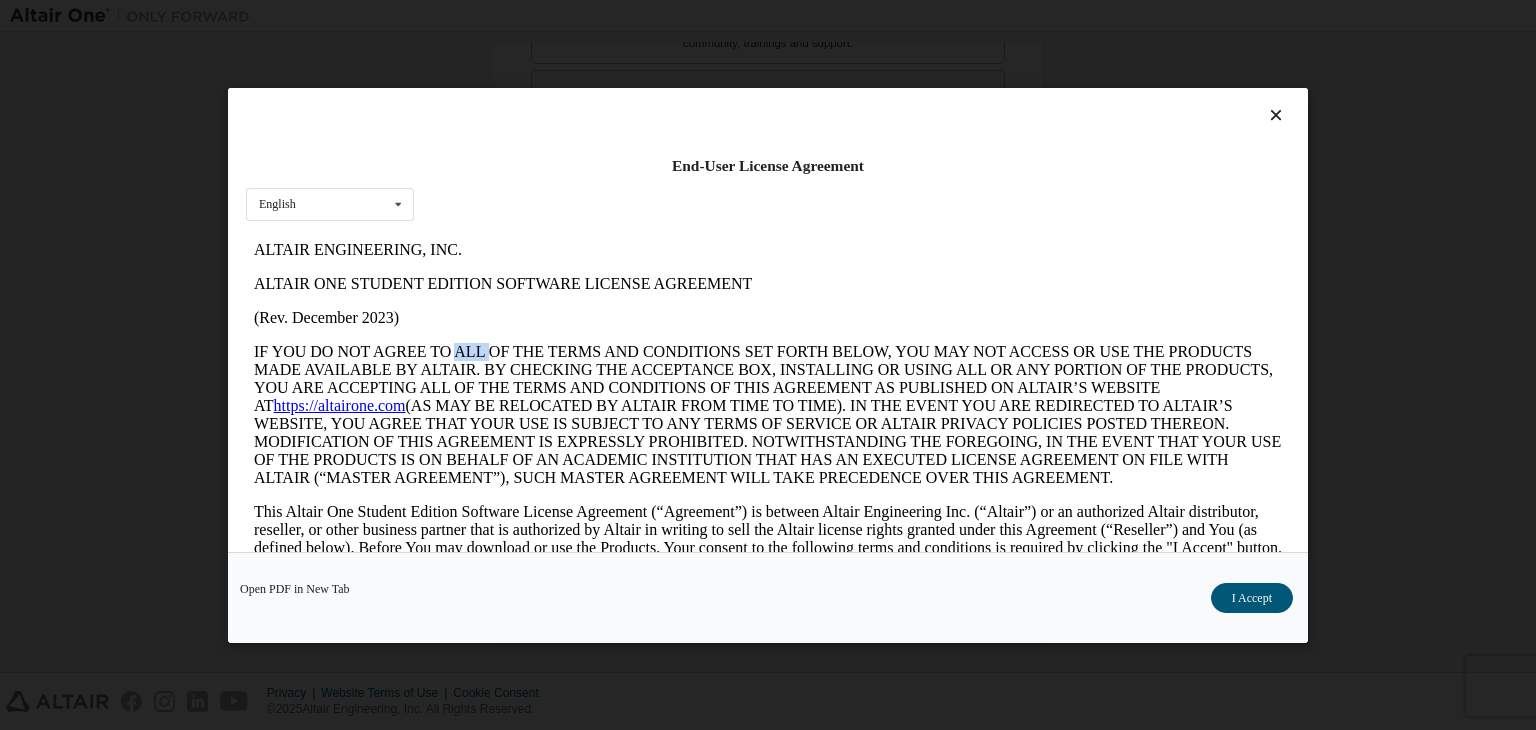 click on "IF YOU DO NOT AGREE TO ALL OF THE TERMS AND CONDITIONS SET FORTH
BELOW, YOU MAY NOT ACCESS OR USE THE PRODUCTS MADE AVAILABLE BY ALTAIR.
BY CHECKING THE ACCEPTANCE BOX, INSTALLING OR USING ALL OR ANY PORTION
OF THE PRODUCTS, YOU ARE ACCEPTING ALL OF THE TERMS AND CONDITIONS OF
THIS AGREEMENT AS PUBLISHED ON ALTAIR’S WEBSITE AT  https://altairone.com  (AS MAY BE
RELOCATED BY ALTAIR FROM TIME TO TIME). IN THE EVENT YOU ARE REDIRECTED
TO ALTAIR’S WEBSITE, YOU AGREE THAT YOUR USE IS SUBJECT TO ANY TERMS OF
SERVICE OR ALTAIR PRIVACY POLICIES POSTED THEREON. MODIFICATION OF THIS
AGREEMENT IS EXPRESSLY PROHIBITED. NOTWITHSTANDING THE FOREGOING, IN THE
EVENT THAT YOUR USE OF THE PRODUCTS IS ON BEHALF OF AN ACADEMIC
INSTITUTION THAT HAS AN EXECUTED LICENSE AGREEMENT ON FILE WITH ALTAIR
(“MASTER AGREEMENT”), SUCH MASTER AGREEMENT WILL TAKE PRECEDENCE OVER
THIS AGREEMENT." at bounding box center [768, 414] 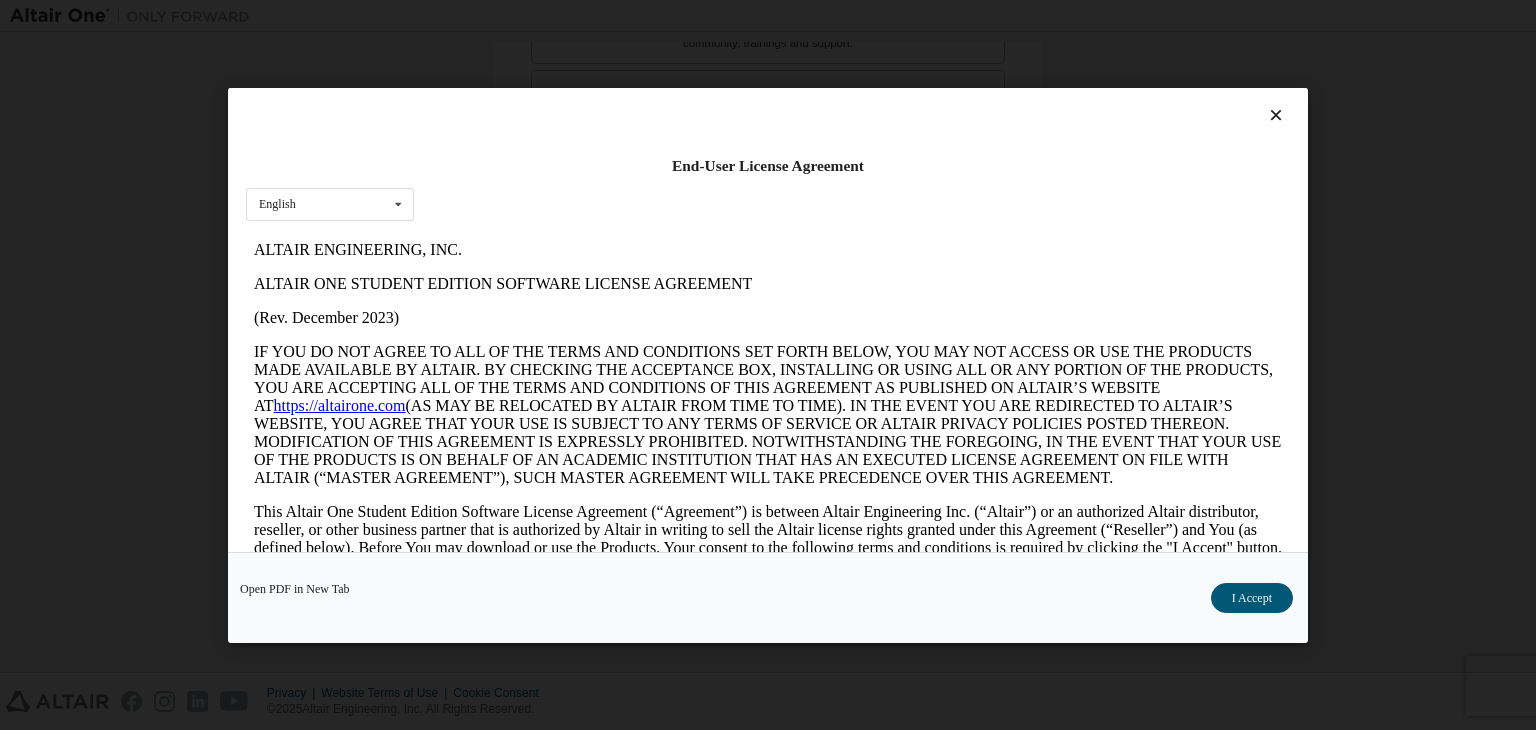 click on "IF YOU DO NOT AGREE TO ALL OF THE TERMS AND CONDITIONS SET FORTH
BELOW, YOU MAY NOT ACCESS OR USE THE PRODUCTS MADE AVAILABLE BY ALTAIR.
BY CHECKING THE ACCEPTANCE BOX, INSTALLING OR USING ALL OR ANY PORTION
OF THE PRODUCTS, YOU ARE ACCEPTING ALL OF THE TERMS AND CONDITIONS OF
THIS AGREEMENT AS PUBLISHED ON ALTAIR’S WEBSITE AT  https://altairone.com  (AS MAY BE
RELOCATED BY ALTAIR FROM TIME TO TIME). IN THE EVENT YOU ARE REDIRECTED
TO ALTAIR’S WEBSITE, YOU AGREE THAT YOUR USE IS SUBJECT TO ANY TERMS OF
SERVICE OR ALTAIR PRIVACY POLICIES POSTED THEREON. MODIFICATION OF THIS
AGREEMENT IS EXPRESSLY PROHIBITED. NOTWITHSTANDING THE FOREGOING, IN THE
EVENT THAT YOUR USE OF THE PRODUCTS IS ON BEHALF OF AN ACADEMIC
INSTITUTION THAT HAS AN EXECUTED LICENSE AGREEMENT ON FILE WITH ALTAIR
(“MASTER AGREEMENT”), SUCH MASTER AGREEMENT WILL TAKE PRECEDENCE OVER
THIS AGREEMENT." at bounding box center (768, 414) 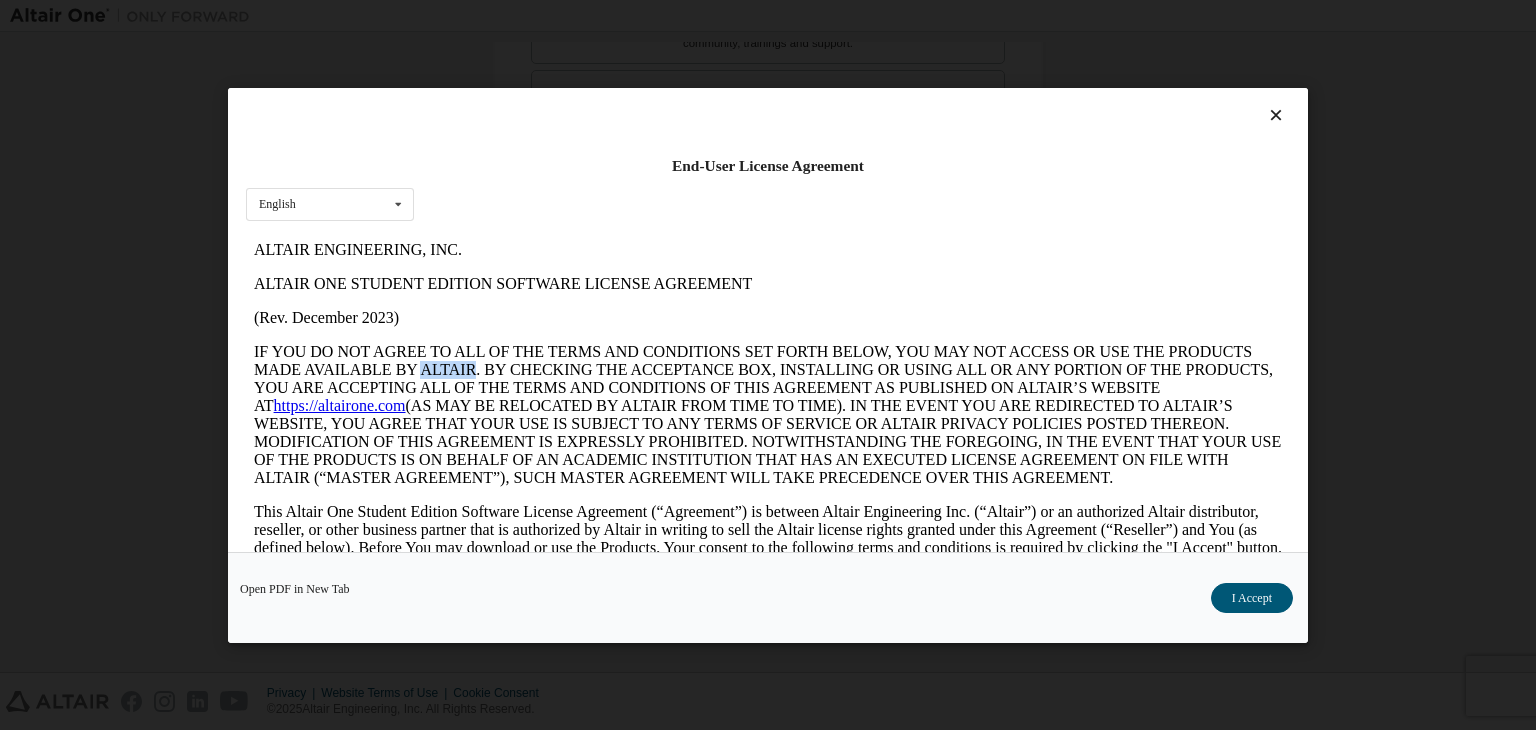click on "IF YOU DO NOT AGREE TO ALL OF THE TERMS AND CONDITIONS SET FORTH
BELOW, YOU MAY NOT ACCESS OR USE THE PRODUCTS MADE AVAILABLE BY ALTAIR.
BY CHECKING THE ACCEPTANCE BOX, INSTALLING OR USING ALL OR ANY PORTION
OF THE PRODUCTS, YOU ARE ACCEPTING ALL OF THE TERMS AND CONDITIONS OF
THIS AGREEMENT AS PUBLISHED ON ALTAIR’S WEBSITE AT  https://altairone.com  (AS MAY BE
RELOCATED BY ALTAIR FROM TIME TO TIME). IN THE EVENT YOU ARE REDIRECTED
TO ALTAIR’S WEBSITE, YOU AGREE THAT YOUR USE IS SUBJECT TO ANY TERMS OF
SERVICE OR ALTAIR PRIVACY POLICIES POSTED THEREON. MODIFICATION OF THIS
AGREEMENT IS EXPRESSLY PROHIBITED. NOTWITHSTANDING THE FOREGOING, IN THE
EVENT THAT YOUR USE OF THE PRODUCTS IS ON BEHALF OF AN ACADEMIC
INSTITUTION THAT HAS AN EXECUTED LICENSE AGREEMENT ON FILE WITH ALTAIR
(“MASTER AGREEMENT”), SUCH MASTER AGREEMENT WILL TAKE PRECEDENCE OVER
THIS AGREEMENT." at bounding box center [768, 414] 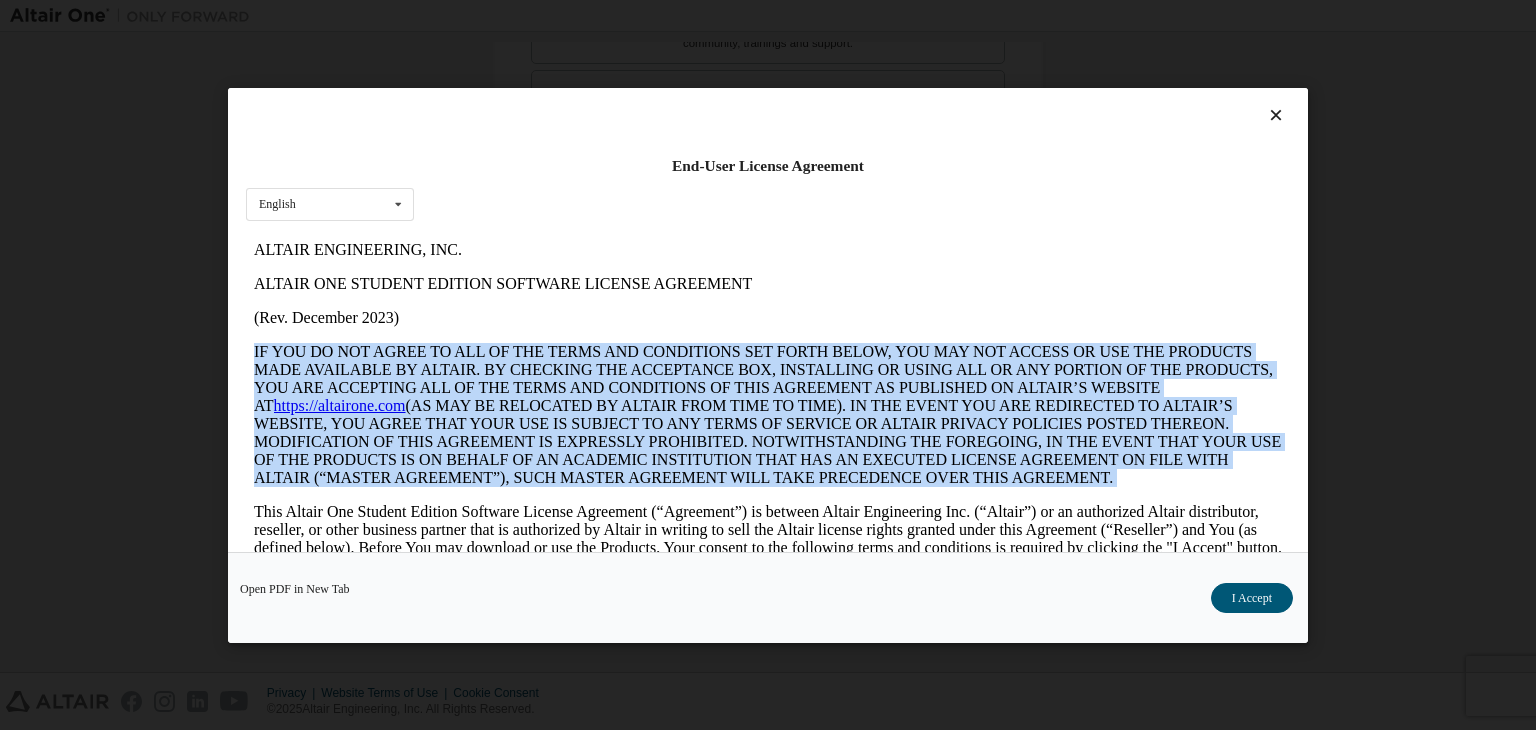 click on "IF YOU DO NOT AGREE TO ALL OF THE TERMS AND CONDITIONS SET FORTH
BELOW, YOU MAY NOT ACCESS OR USE THE PRODUCTS MADE AVAILABLE BY ALTAIR.
BY CHECKING THE ACCEPTANCE BOX, INSTALLING OR USING ALL OR ANY PORTION
OF THE PRODUCTS, YOU ARE ACCEPTING ALL OF THE TERMS AND CONDITIONS OF
THIS AGREEMENT AS PUBLISHED ON ALTAIR’S WEBSITE AT  https://altairone.com  (AS MAY BE
RELOCATED BY ALTAIR FROM TIME TO TIME). IN THE EVENT YOU ARE REDIRECTED
TO ALTAIR’S WEBSITE, YOU AGREE THAT YOUR USE IS SUBJECT TO ANY TERMS OF
SERVICE OR ALTAIR PRIVACY POLICIES POSTED THEREON. MODIFICATION OF THIS
AGREEMENT IS EXPRESSLY PROHIBITED. NOTWITHSTANDING THE FOREGOING, IN THE
EVENT THAT YOUR USE OF THE PRODUCTS IS ON BEHALF OF AN ACADEMIC
INSTITUTION THAT HAS AN EXECUTED LICENSE AGREEMENT ON FILE WITH ALTAIR
(“MASTER AGREEMENT”), SUCH MASTER AGREEMENT WILL TAKE PRECEDENCE OVER
THIS AGREEMENT." at bounding box center [768, 414] 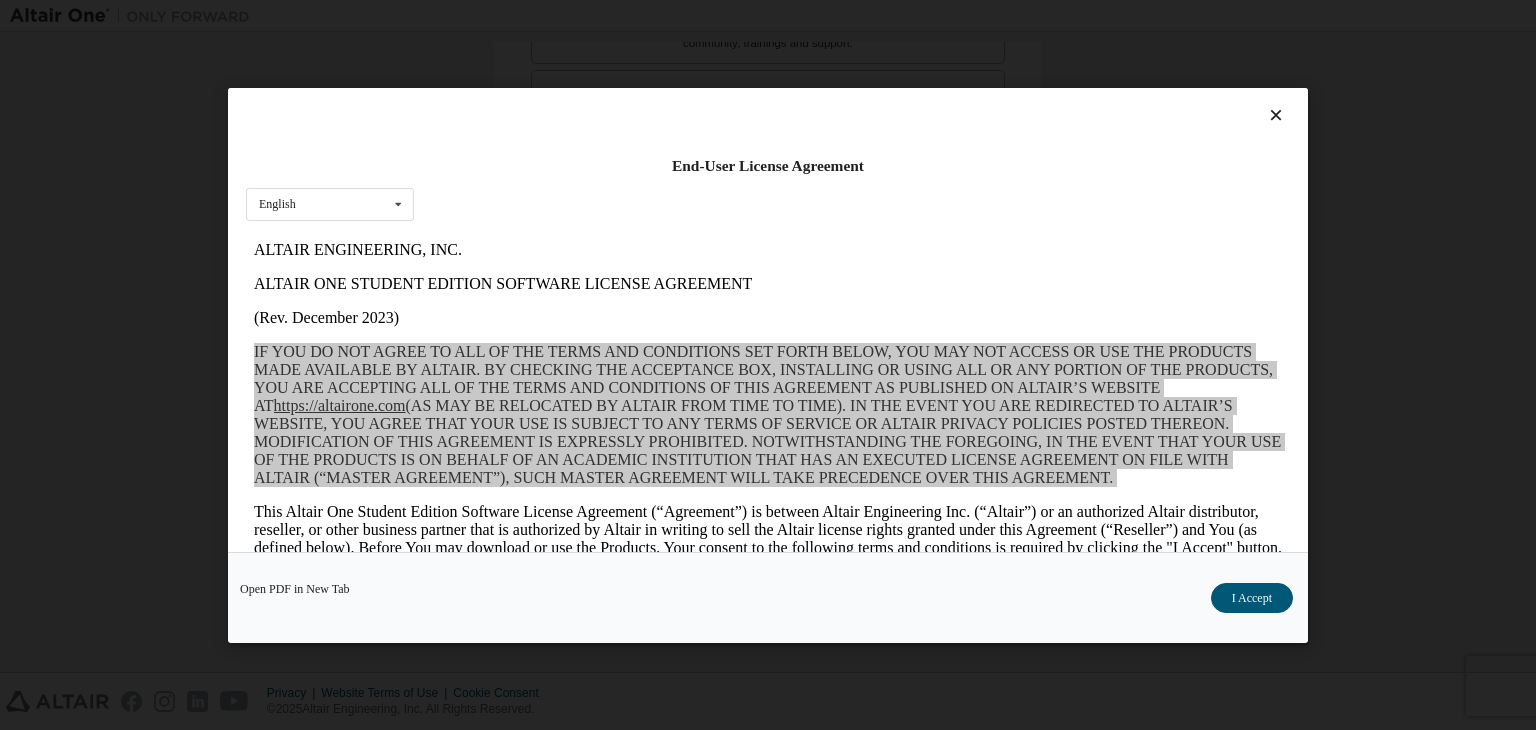 click on "End-User License Agreement English English Open PDF in New Tab I Accept" at bounding box center [768, 365] 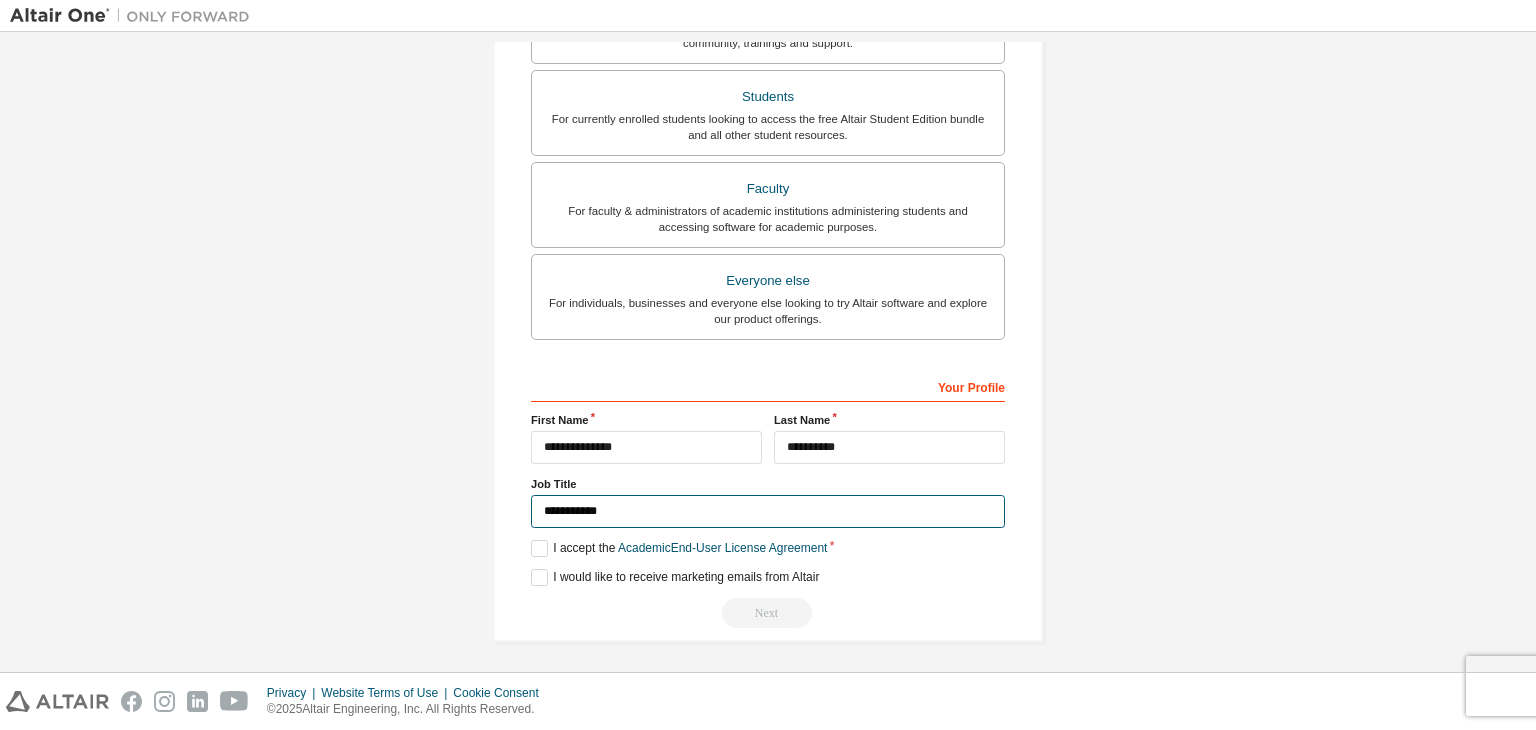 click on "**********" at bounding box center (768, 511) 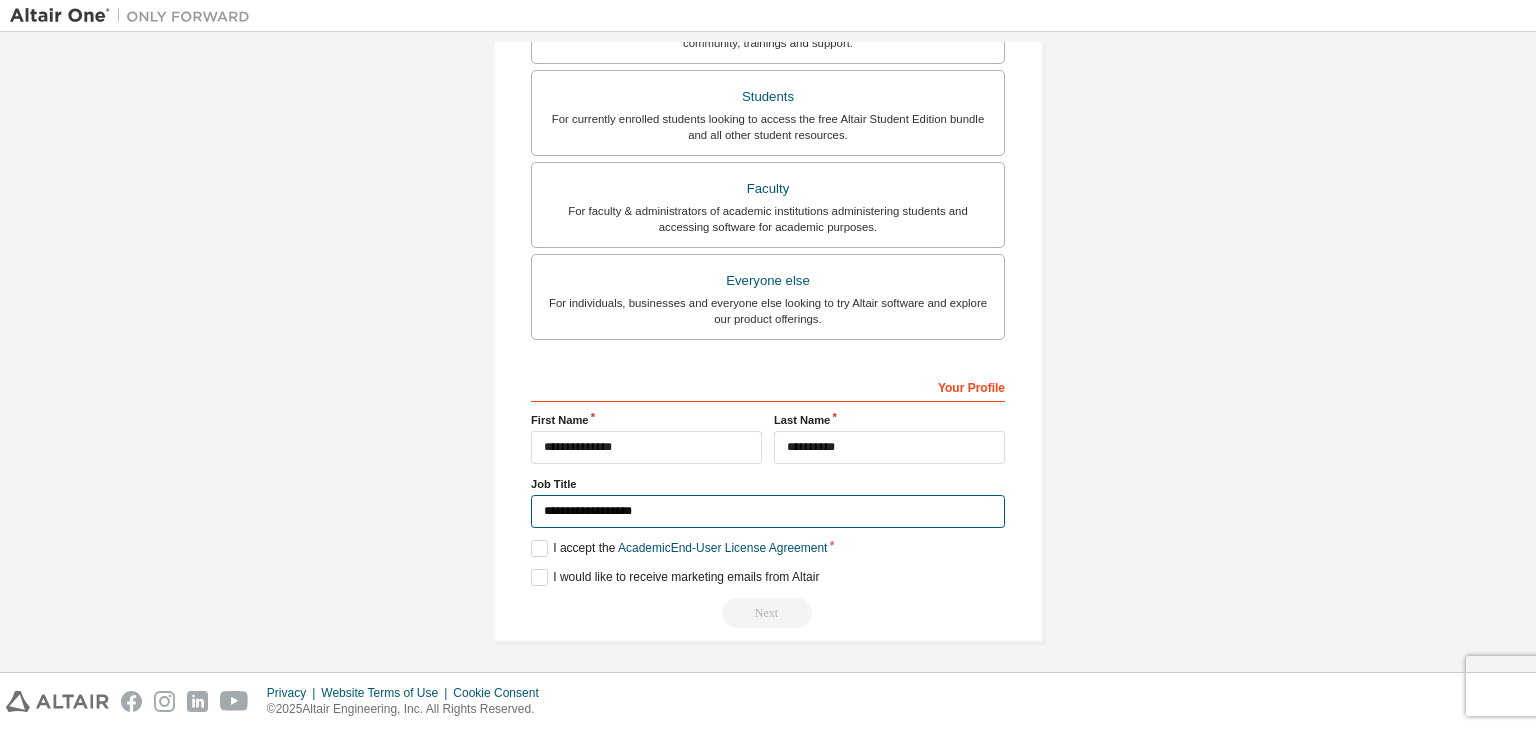 click on "**********" at bounding box center (768, 511) 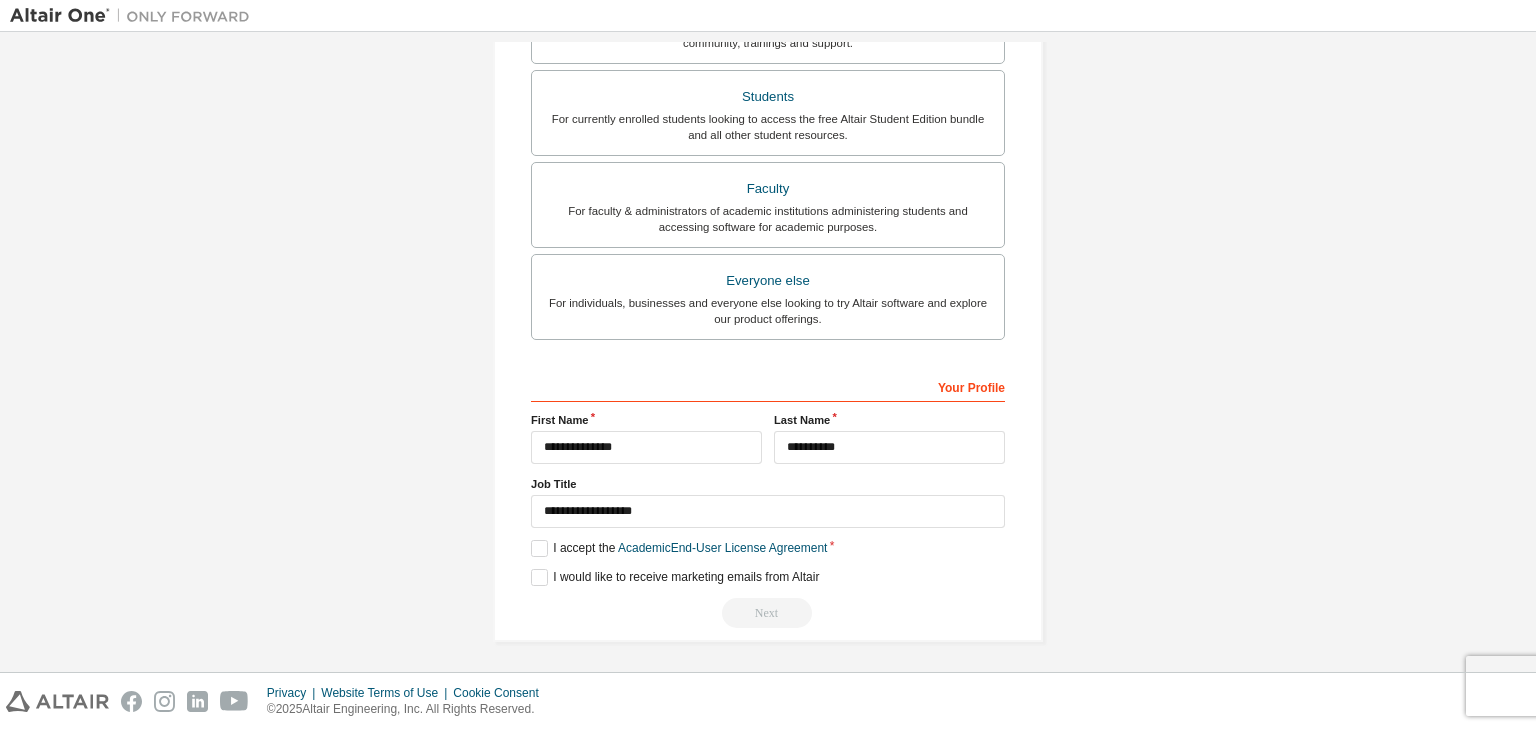 drag, startPoint x: 607, startPoint y: 516, endPoint x: 627, endPoint y: 533, distance: 26.24881 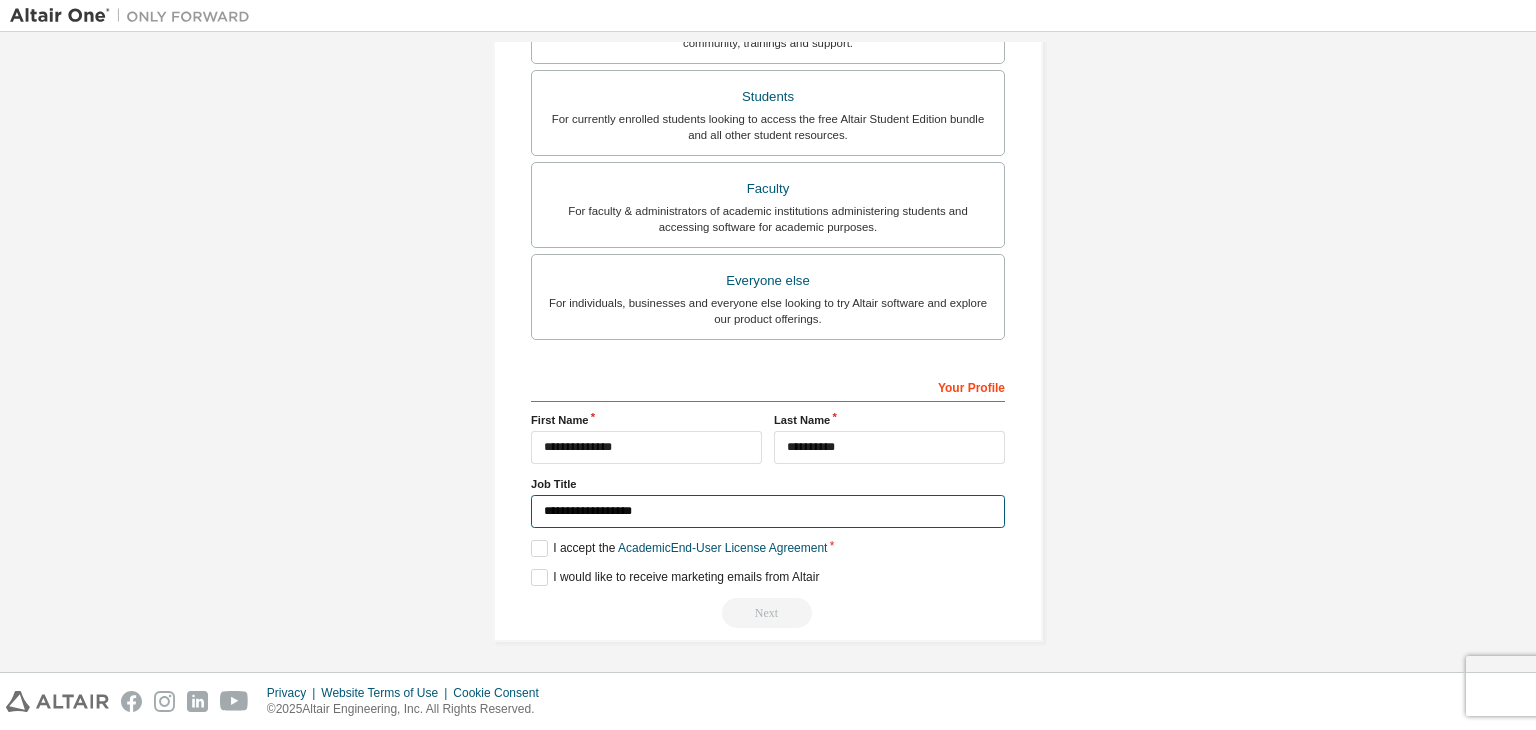 click on "**********" at bounding box center [768, 511] 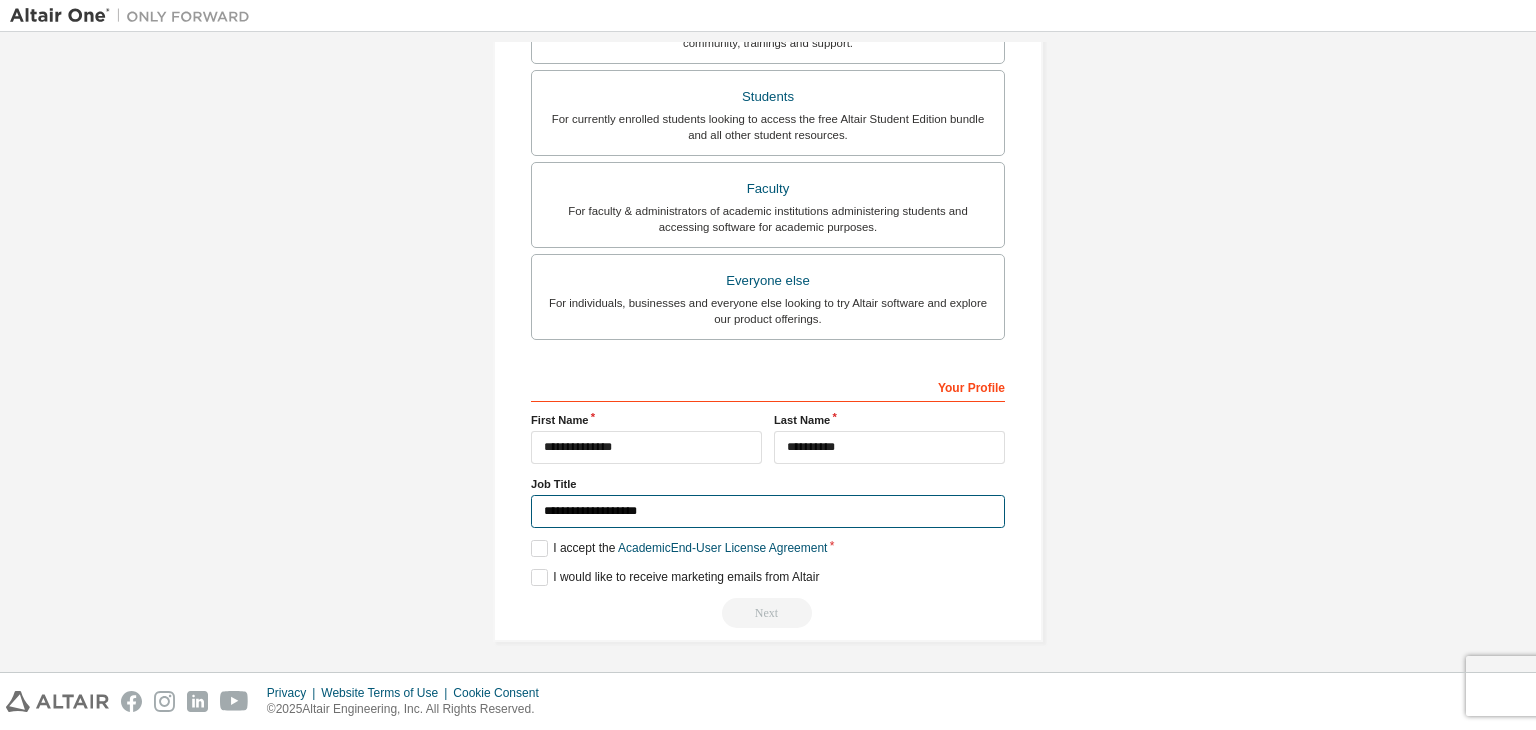 click on "**********" at bounding box center [768, 511] 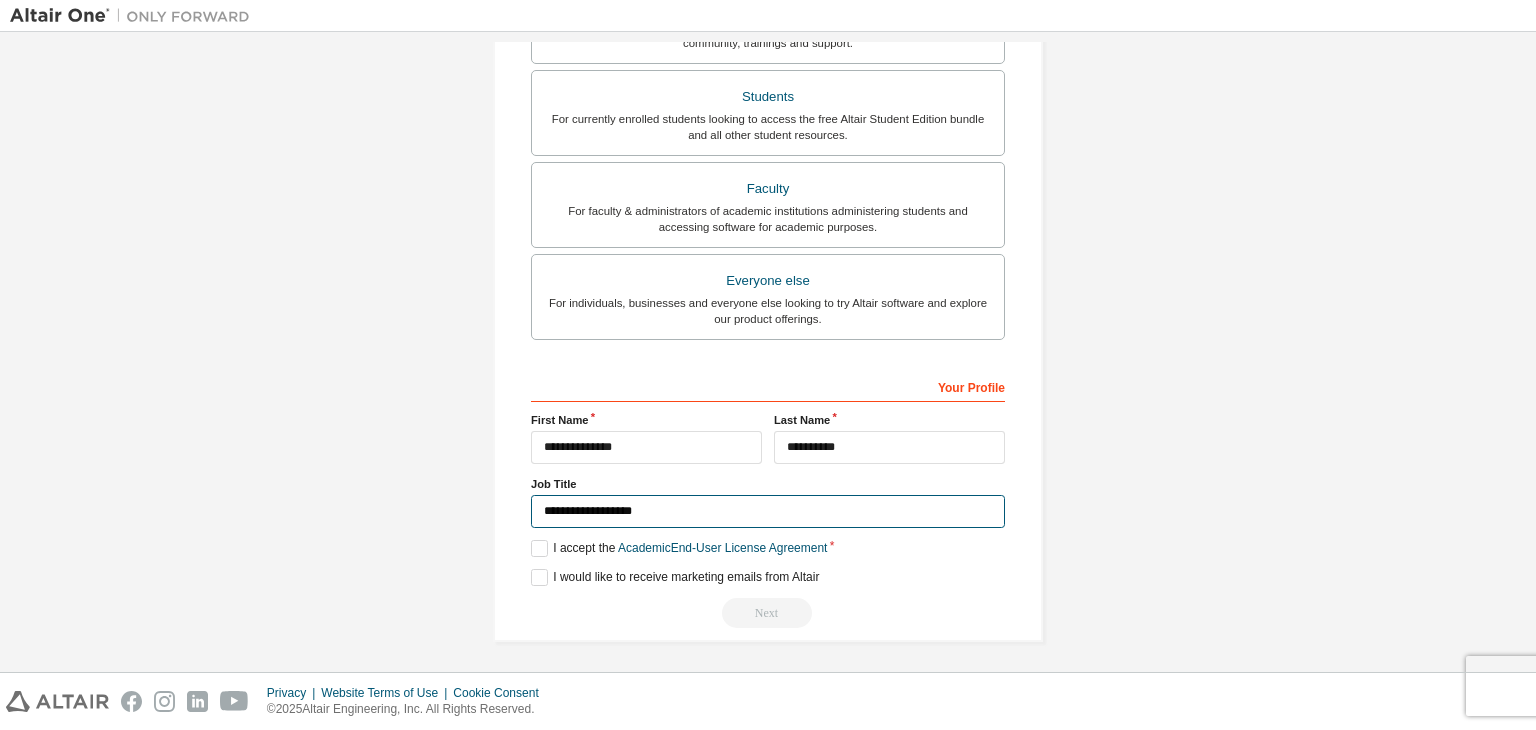click on "**********" at bounding box center (768, 511) 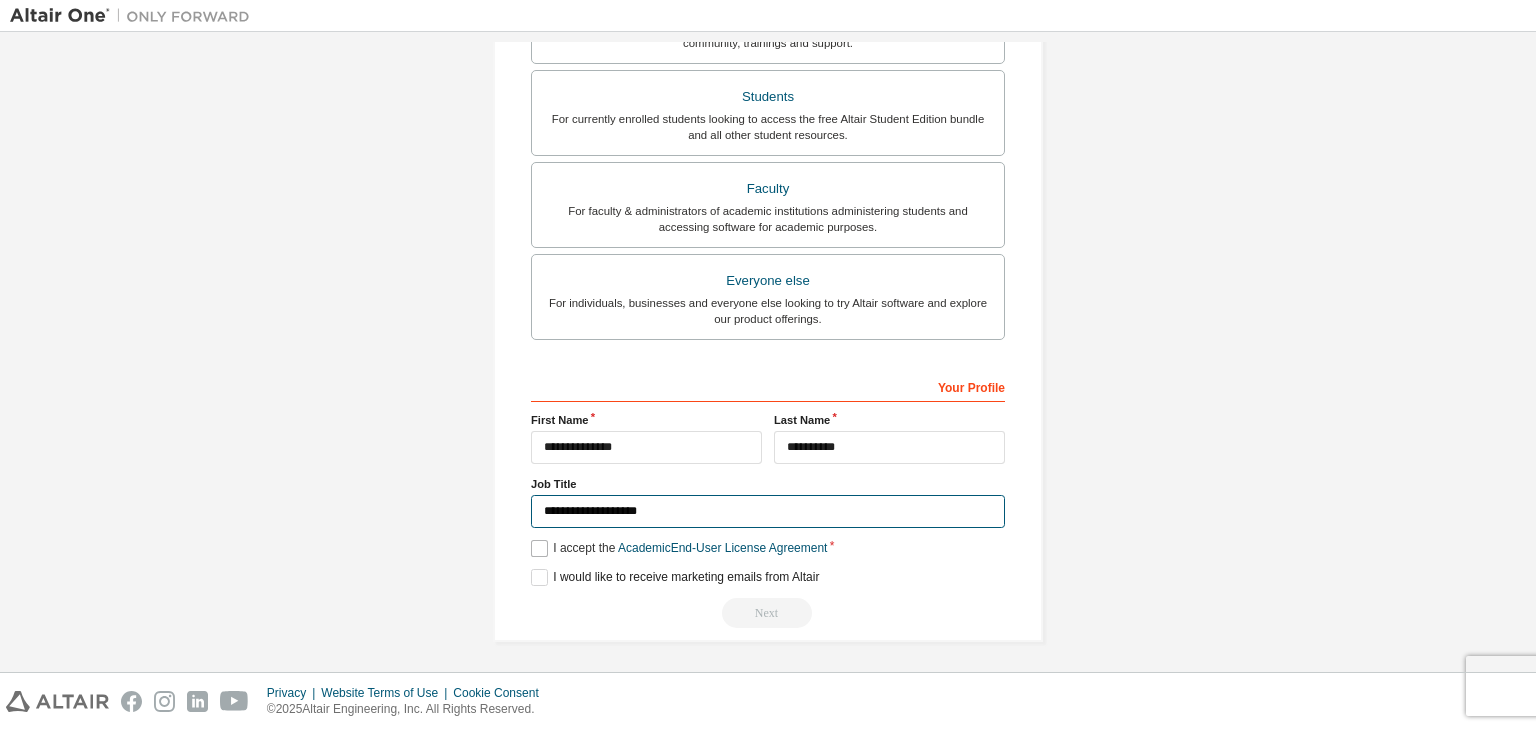 type on "**********" 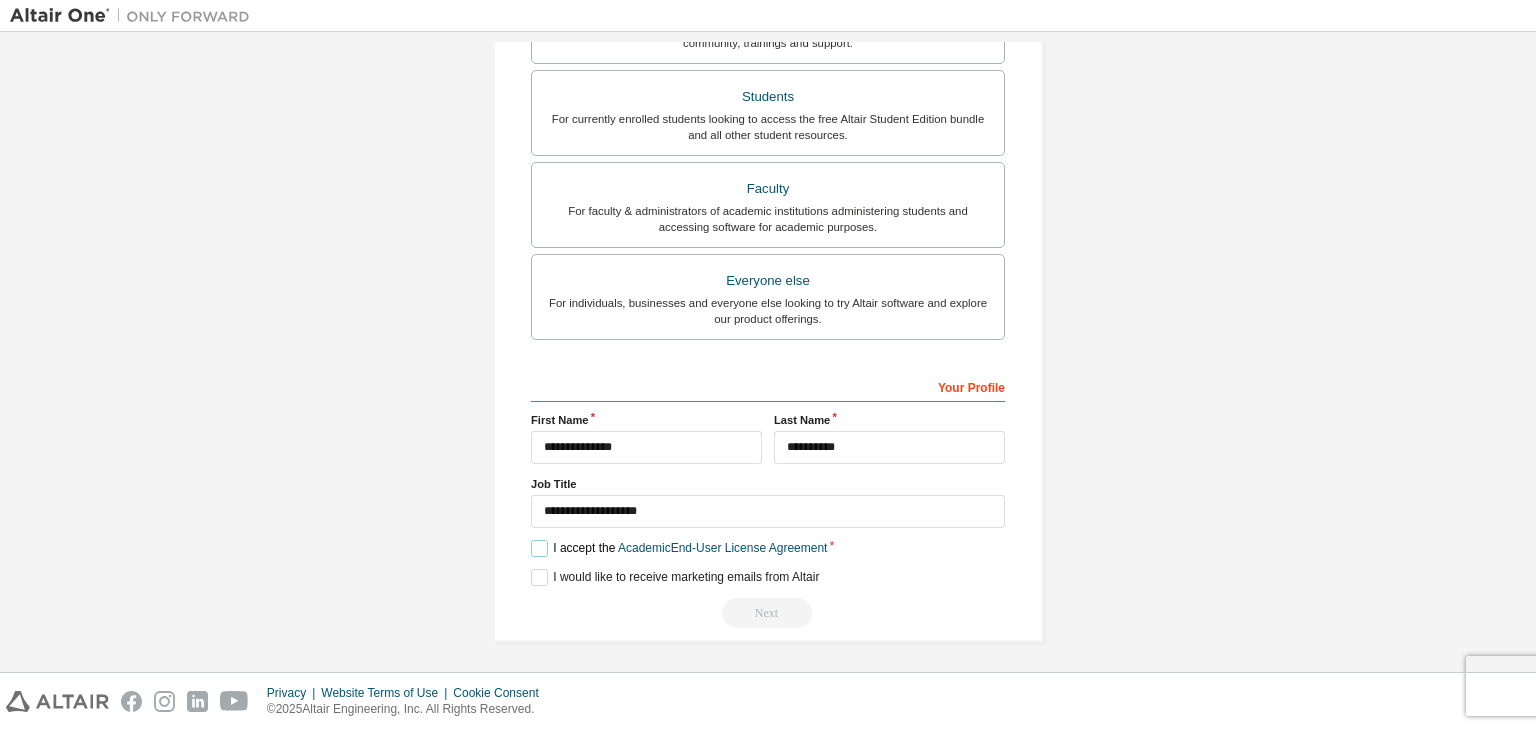 click on "I accept the   Academic   End-User License Agreement" at bounding box center (679, 548) 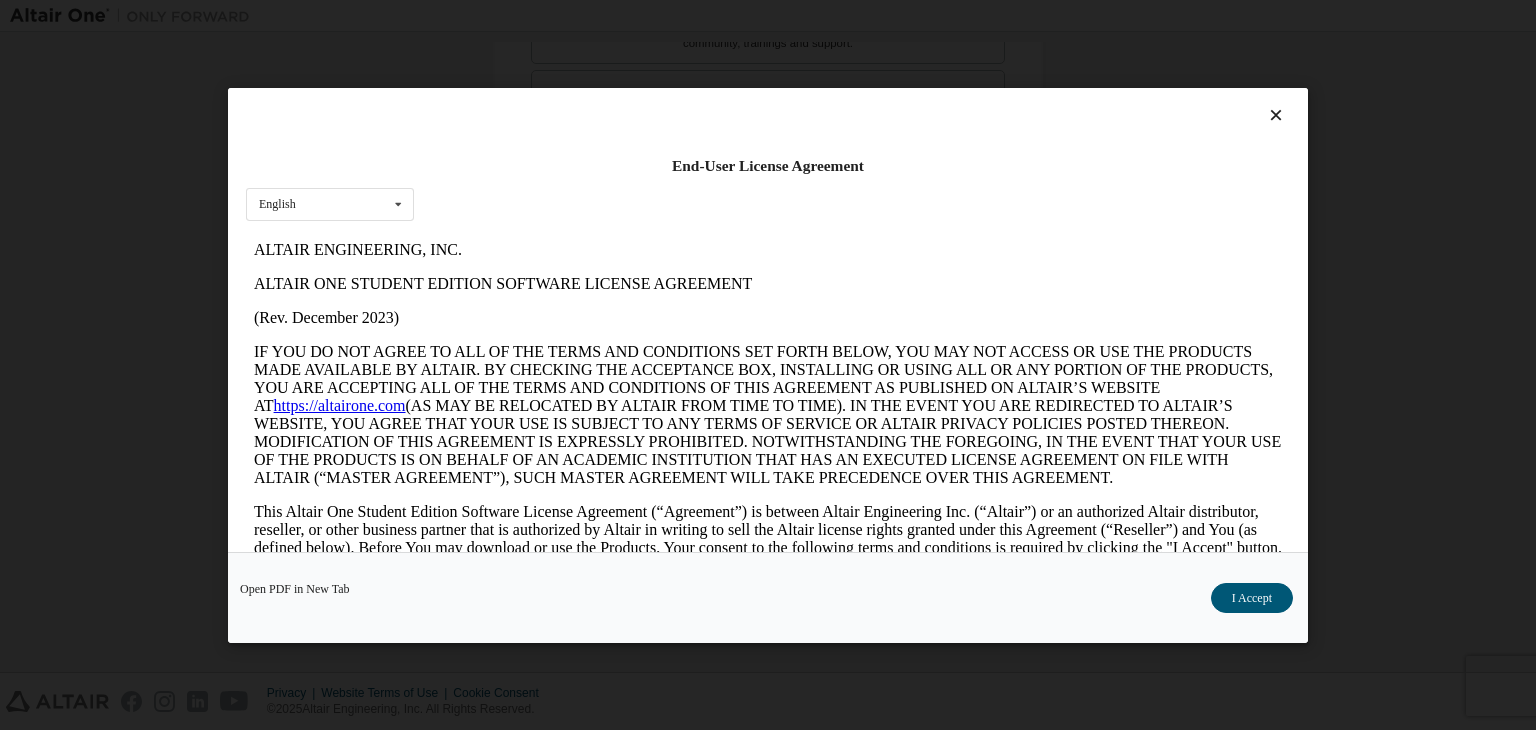scroll, scrollTop: 0, scrollLeft: 0, axis: both 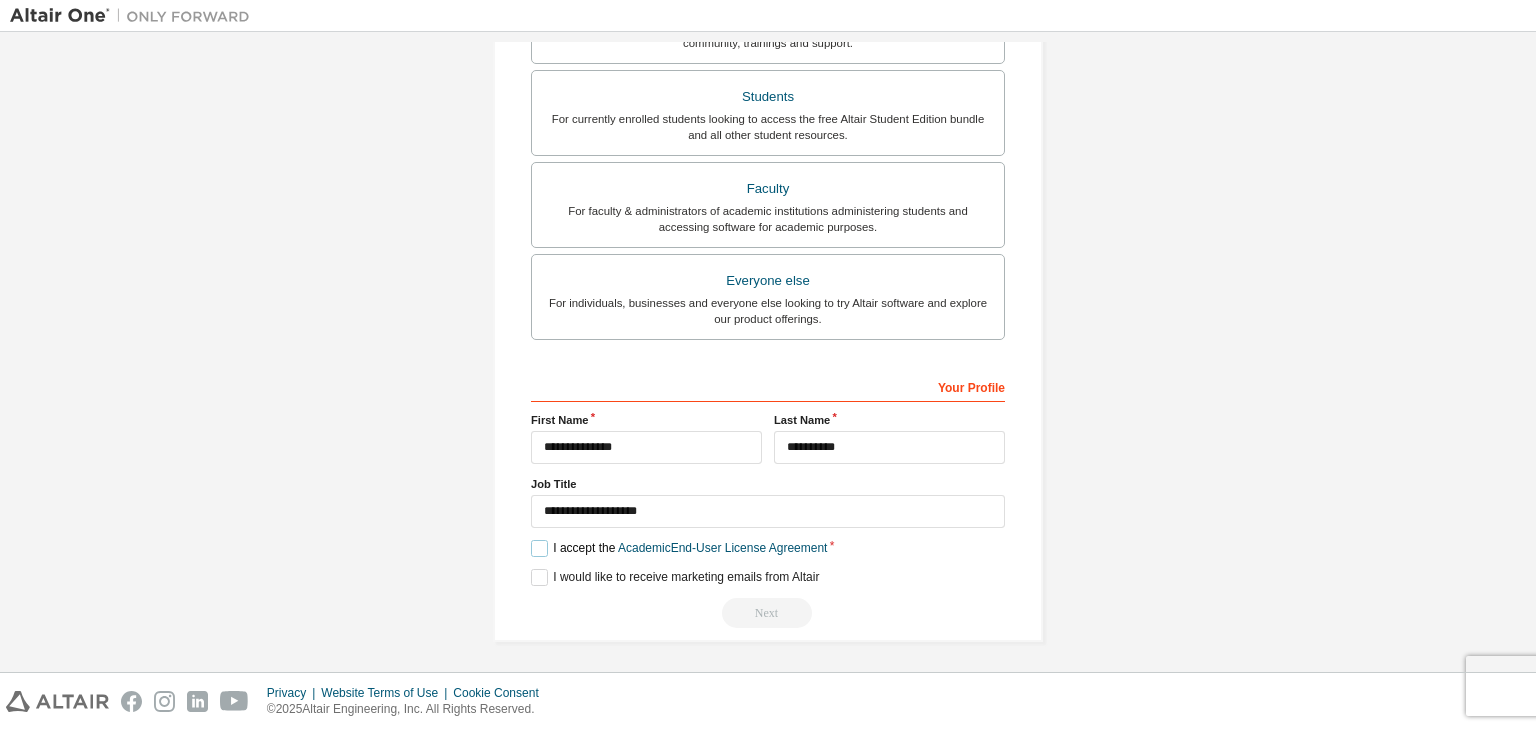 click on "I accept the   Academic   End-User License Agreement" at bounding box center (679, 548) 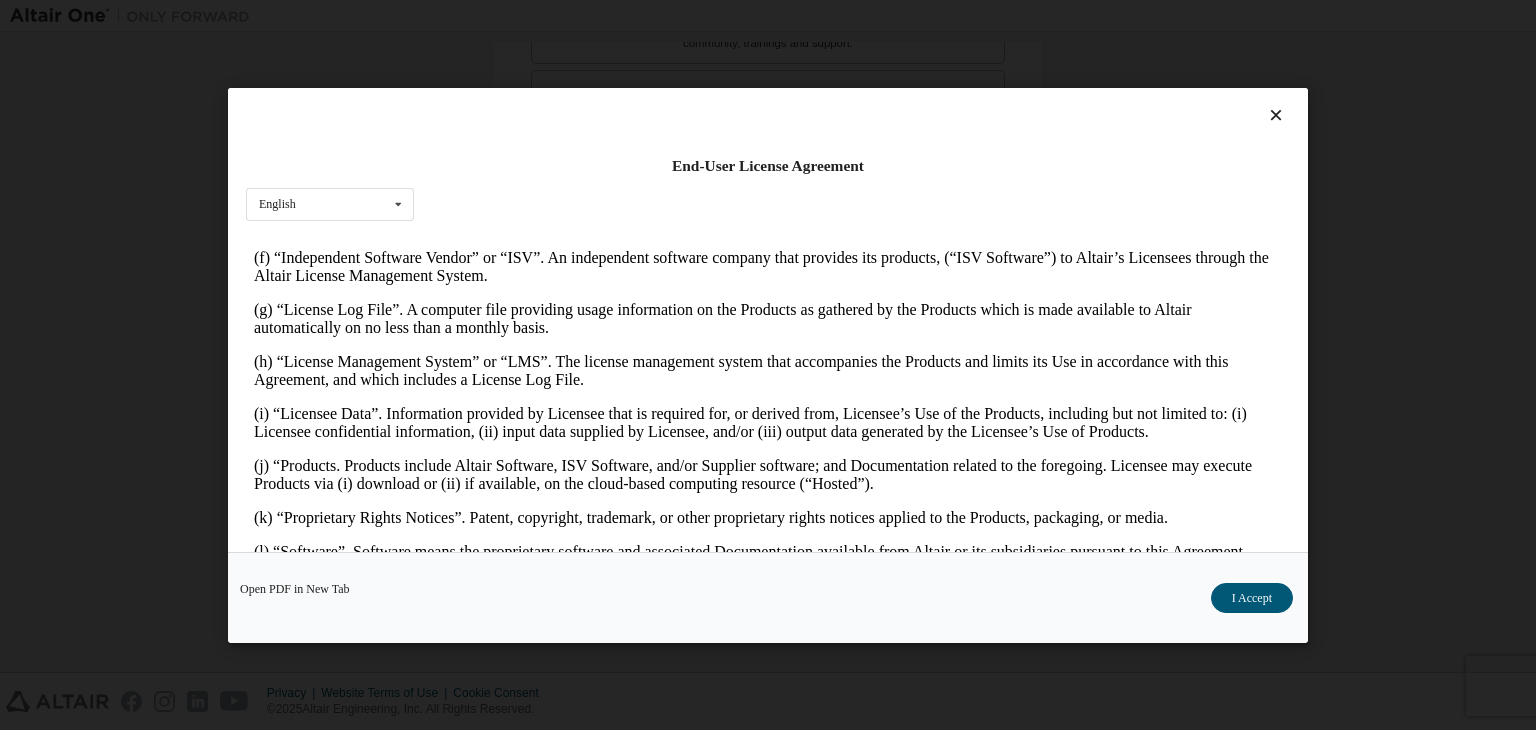 scroll, scrollTop: 688, scrollLeft: 0, axis: vertical 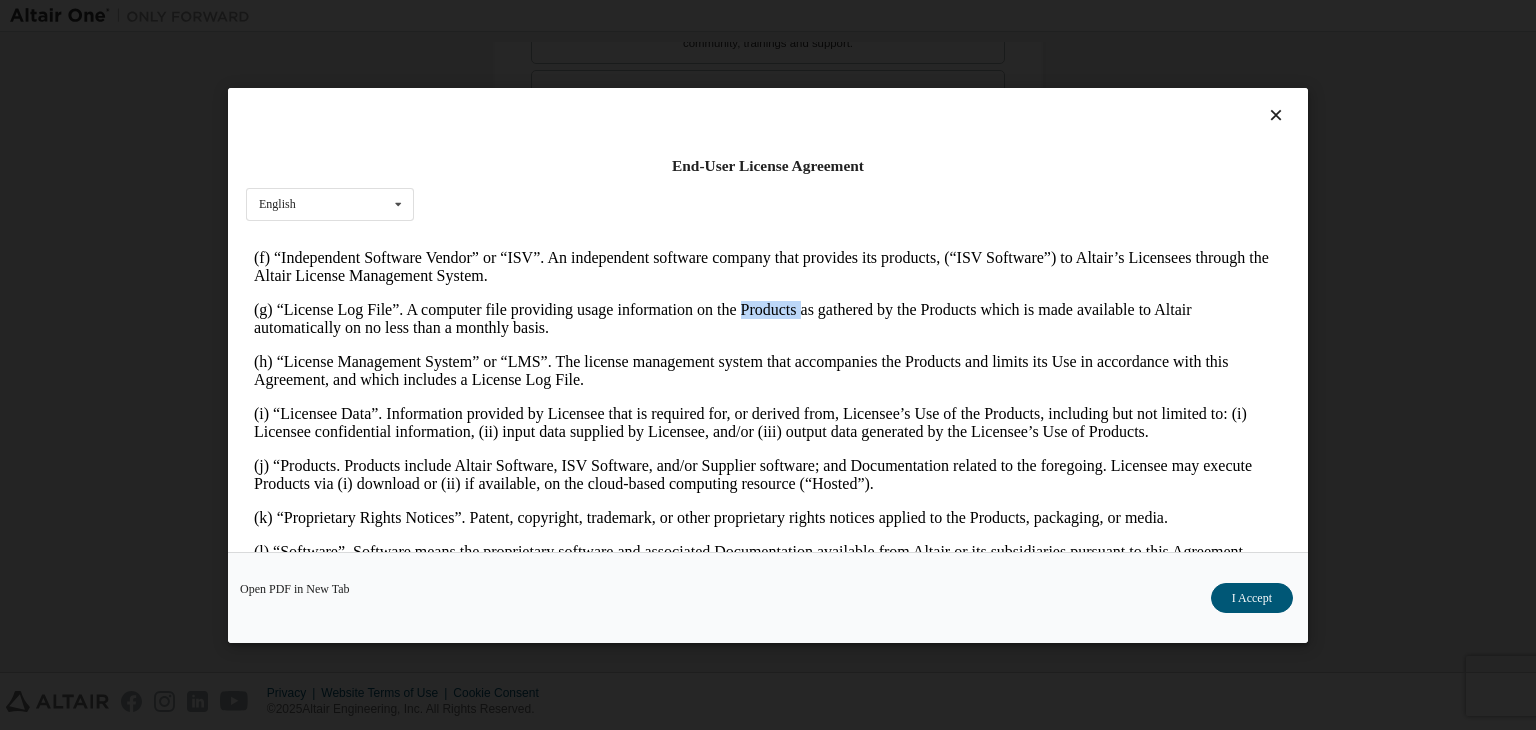 click on "(g) “License Log File”. A computer file providing usage information
on the Products as gathered by the Products which is made available to
Altair automatically on no less than a monthly basis." at bounding box center [768, 318] 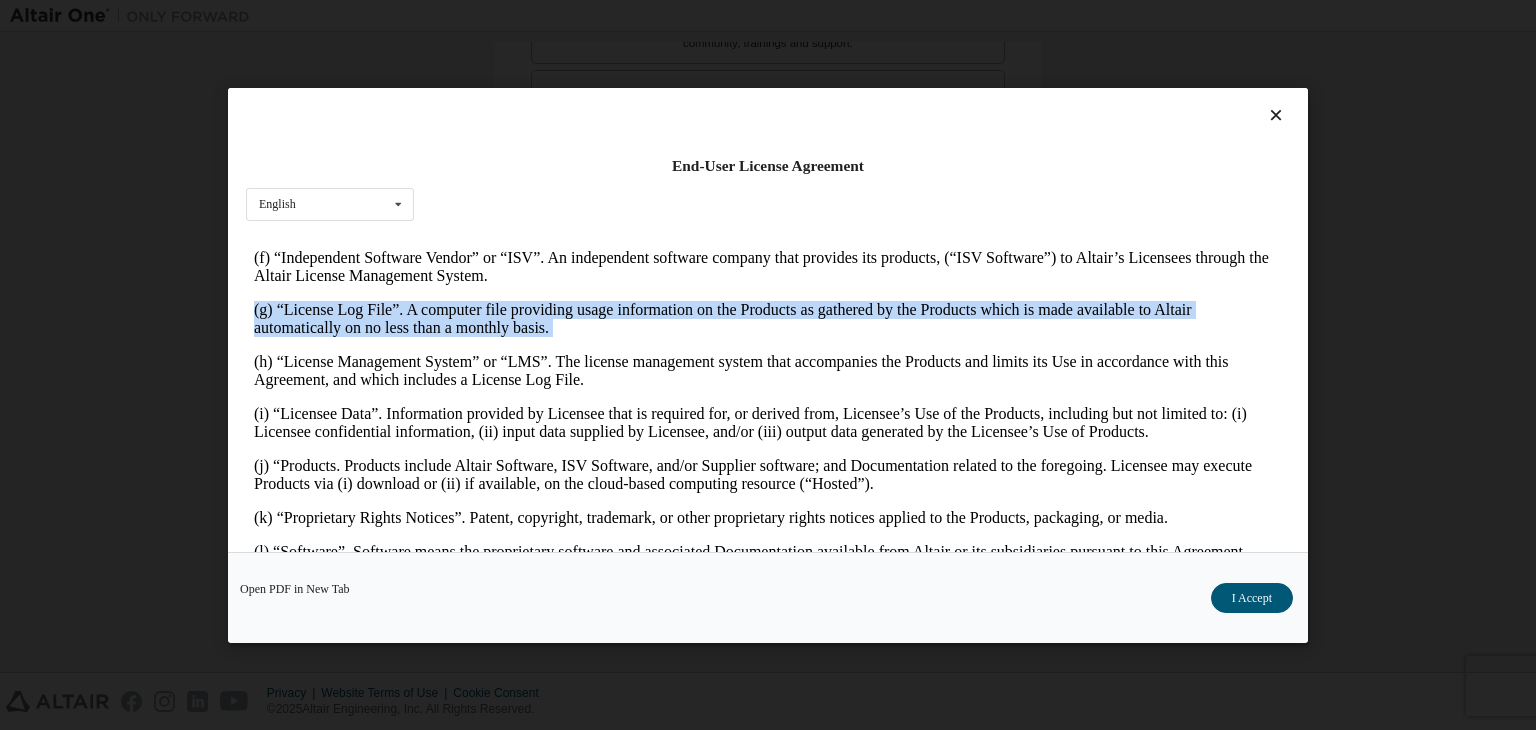 click on "(g) “License Log File”. A computer file providing usage information
on the Products as gathered by the Products which is made available to
Altair automatically on no less than a monthly basis." at bounding box center [768, 318] 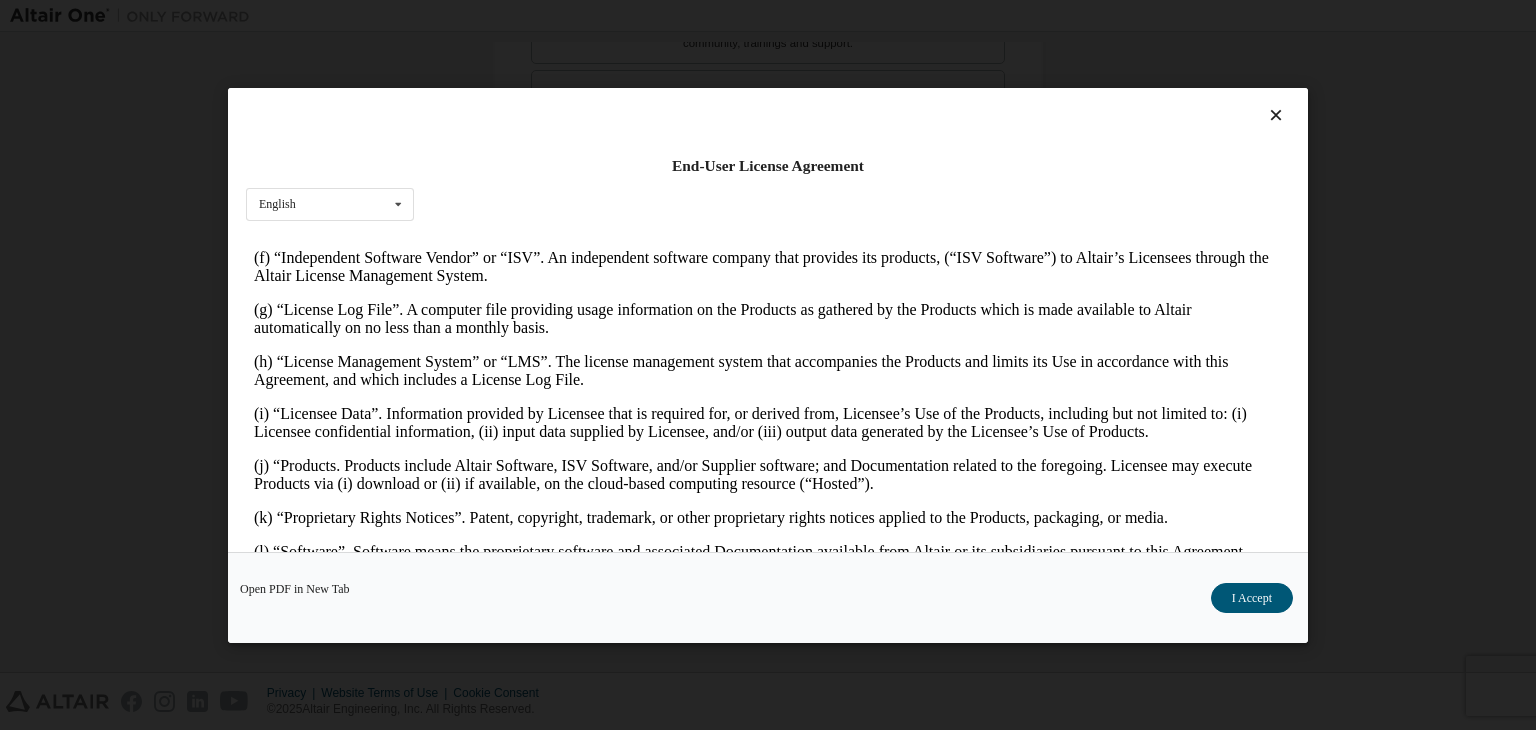 click on "(h) “License Management System” or “LMS”. The license management
system that accompanies the Products and limits its Use in accordance
with this Agreement, and which includes a License Log File." at bounding box center [768, 370] 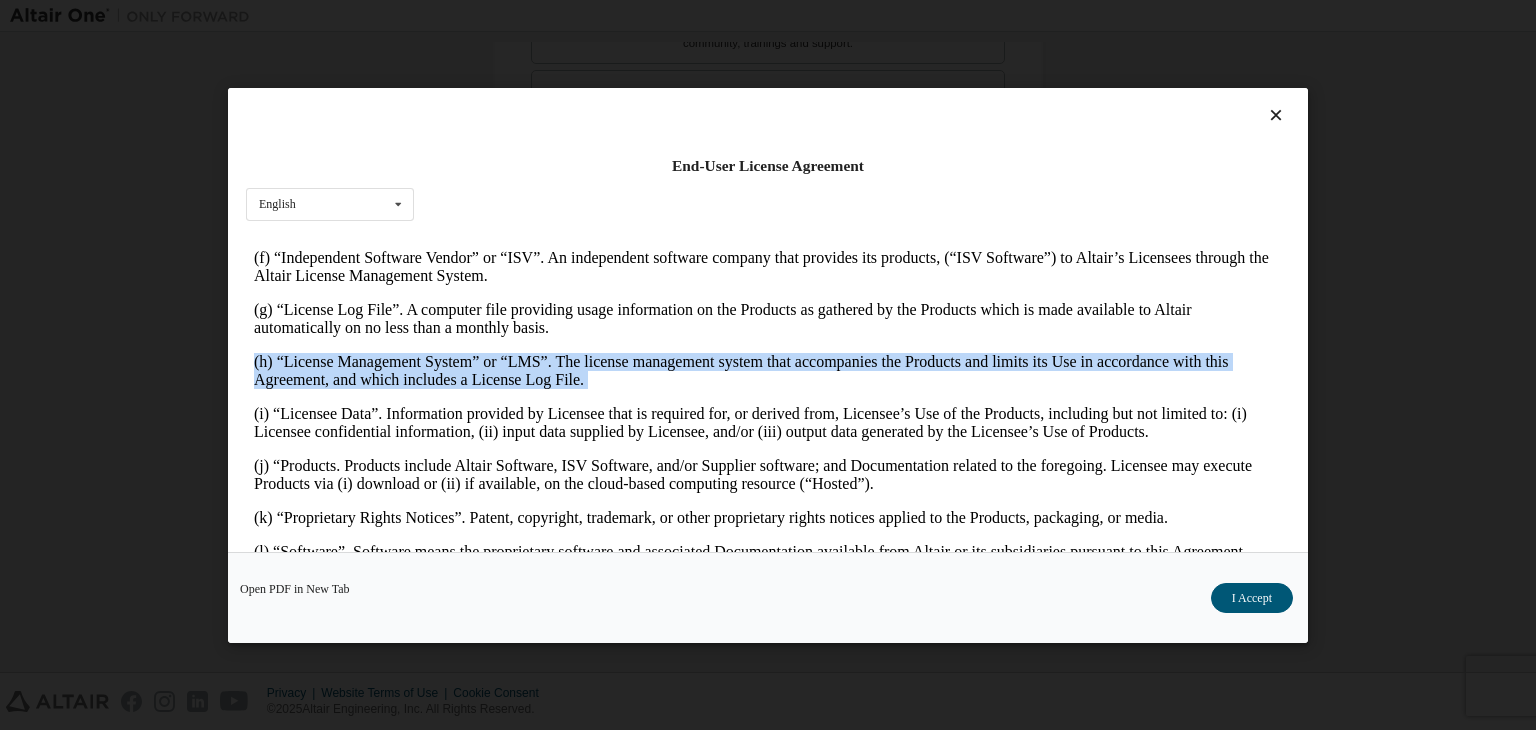 click on "(h) “License Management System” or “LMS”. The license management
system that accompanies the Products and limits its Use in accordance
with this Agreement, and which includes a License Log File." at bounding box center [768, 370] 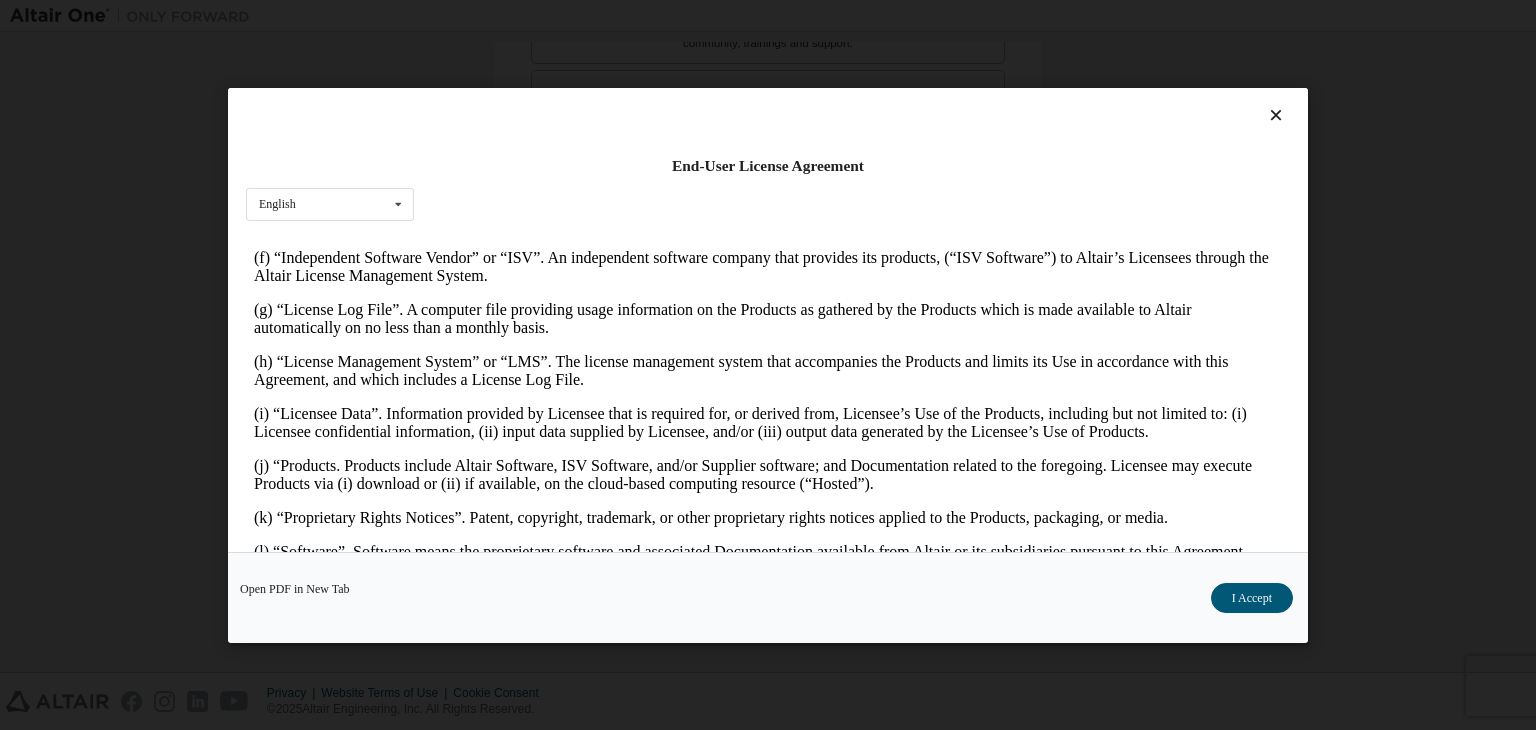 click on "(i) “Licensee Data”. Information provided by Licensee that is
required for, or derived from, Licensee’s Use of the Products, including
but not limited to: (i) Licensee confidential information, (ii) input
data supplied by Licensee, and/or (iii) output data generated by the
Licensee’s Use of Products." at bounding box center (768, 422) 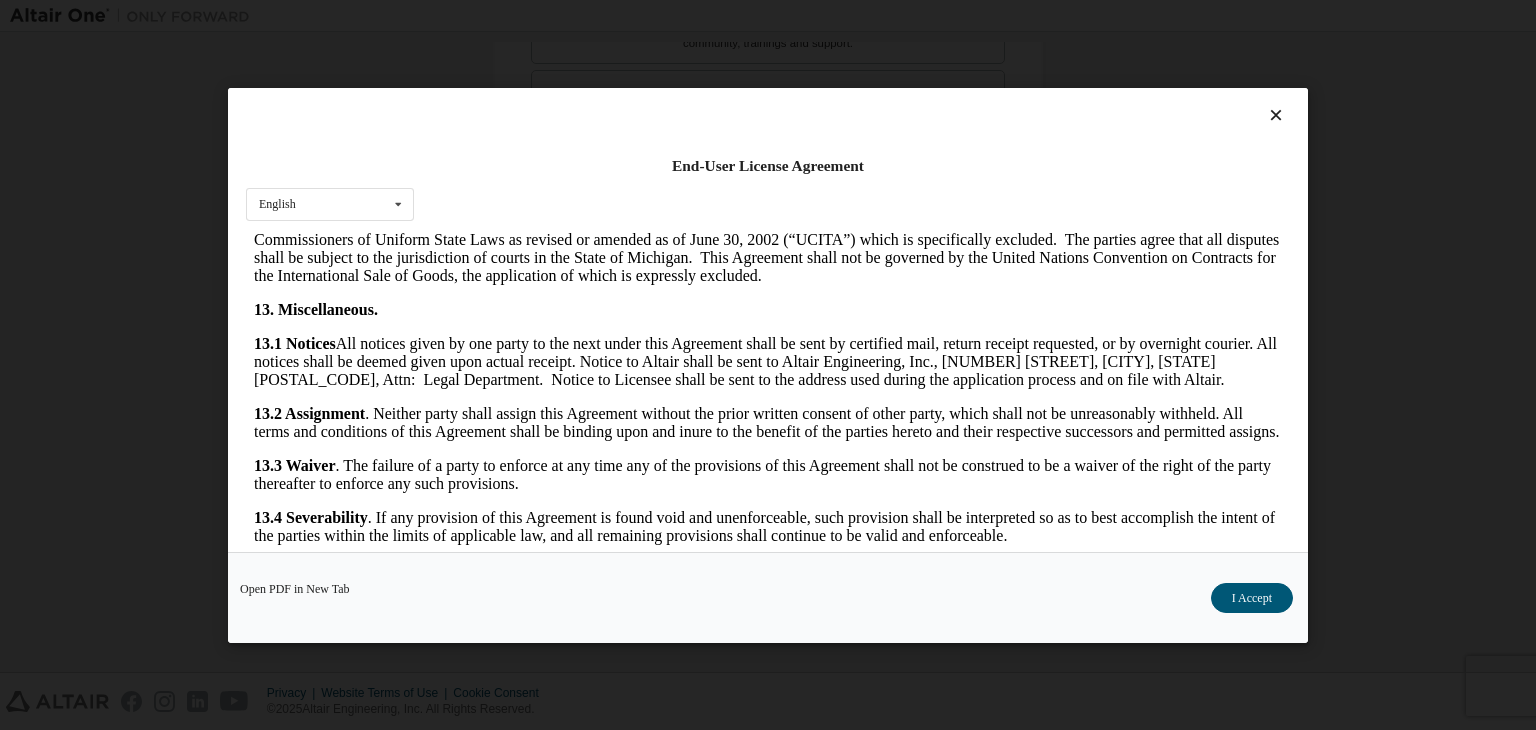 scroll, scrollTop: 3120, scrollLeft: 0, axis: vertical 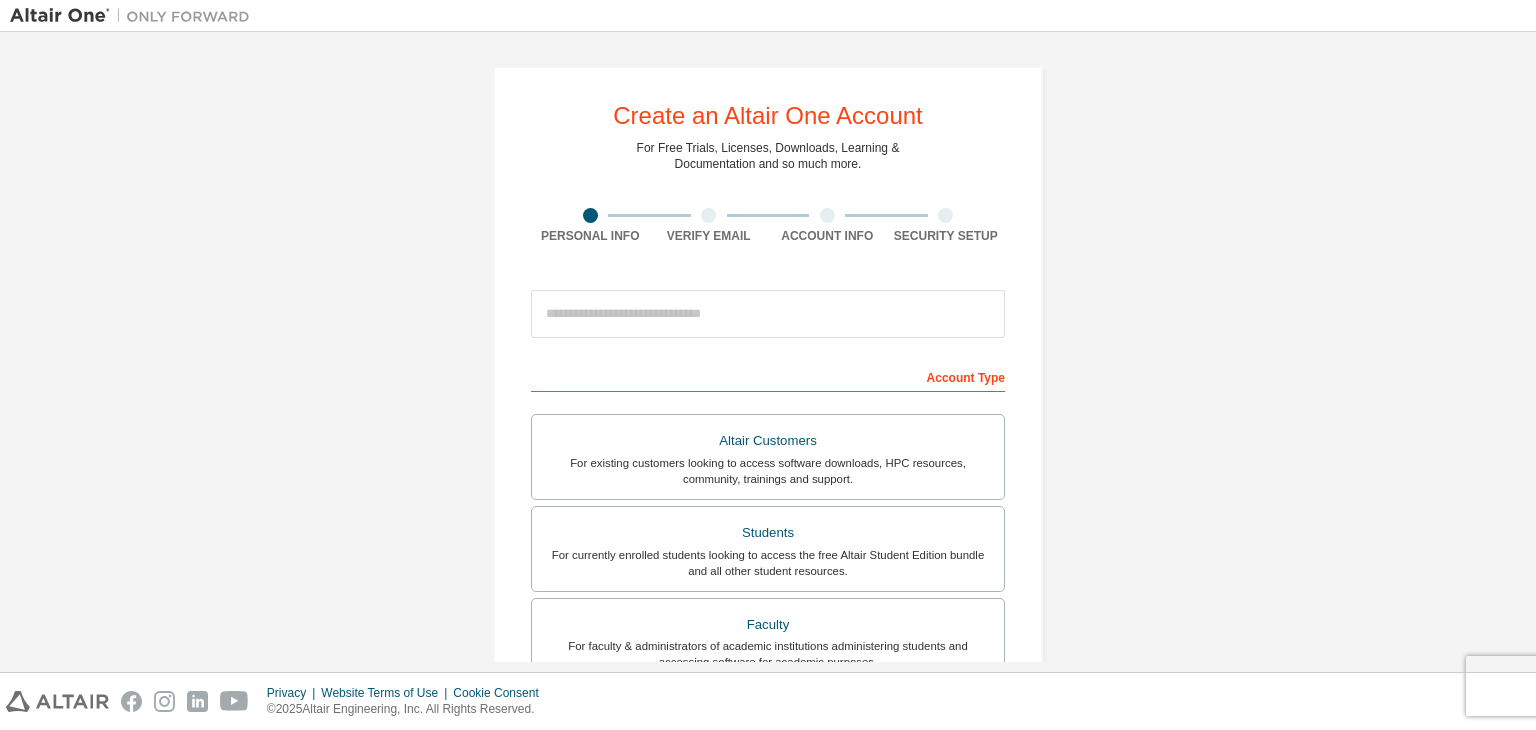 click on "Altair Customers For existing customers looking to access software downloads, HPC resources, community, trainings and support. Students For currently enrolled students looking to access the free Altair Student Edition bundle and all other student resources. Faculty For faculty & administrators of academic institutions administering students and accessing software for academic purposes. Everyone else For individuals, businesses and everyone else looking to try Altair software and explore our product offerings." at bounding box center (768, 591) 